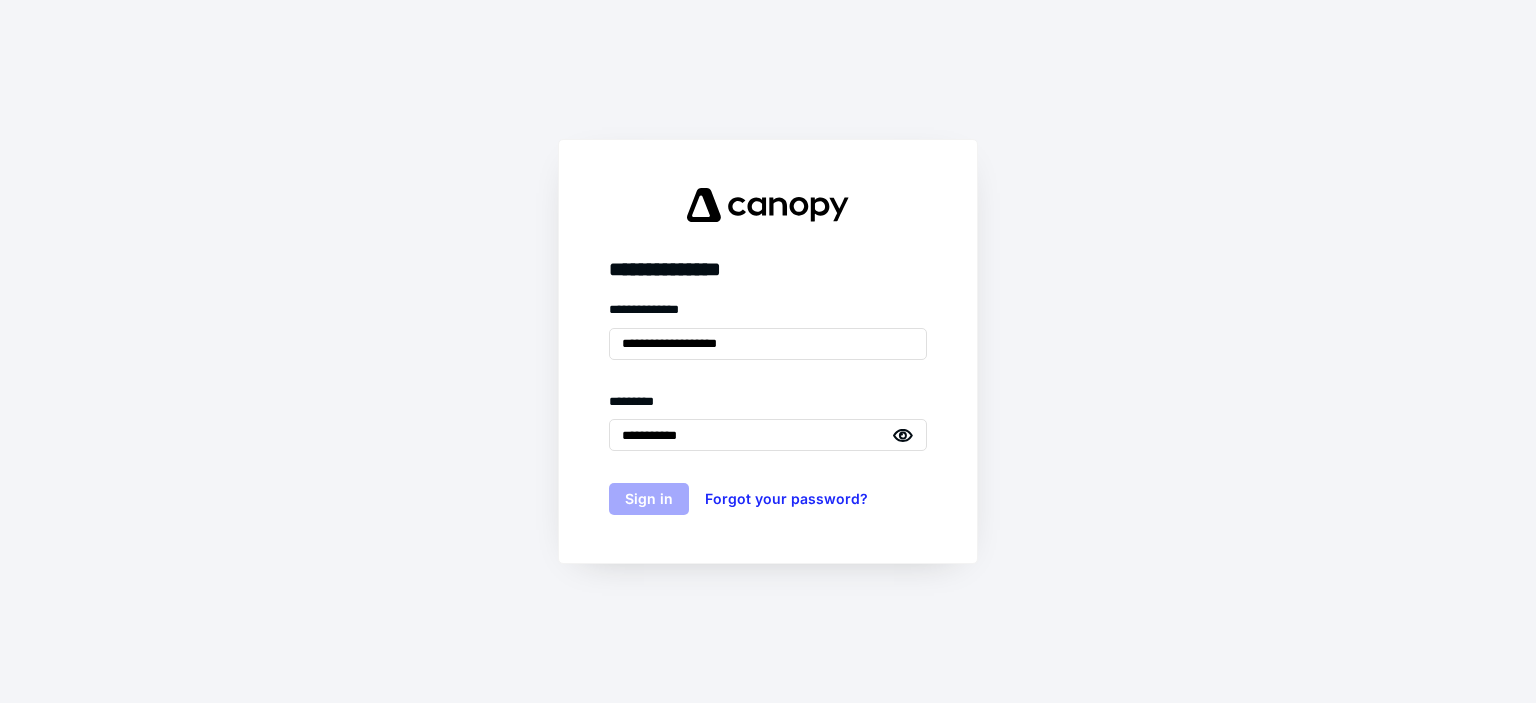 scroll, scrollTop: 0, scrollLeft: 0, axis: both 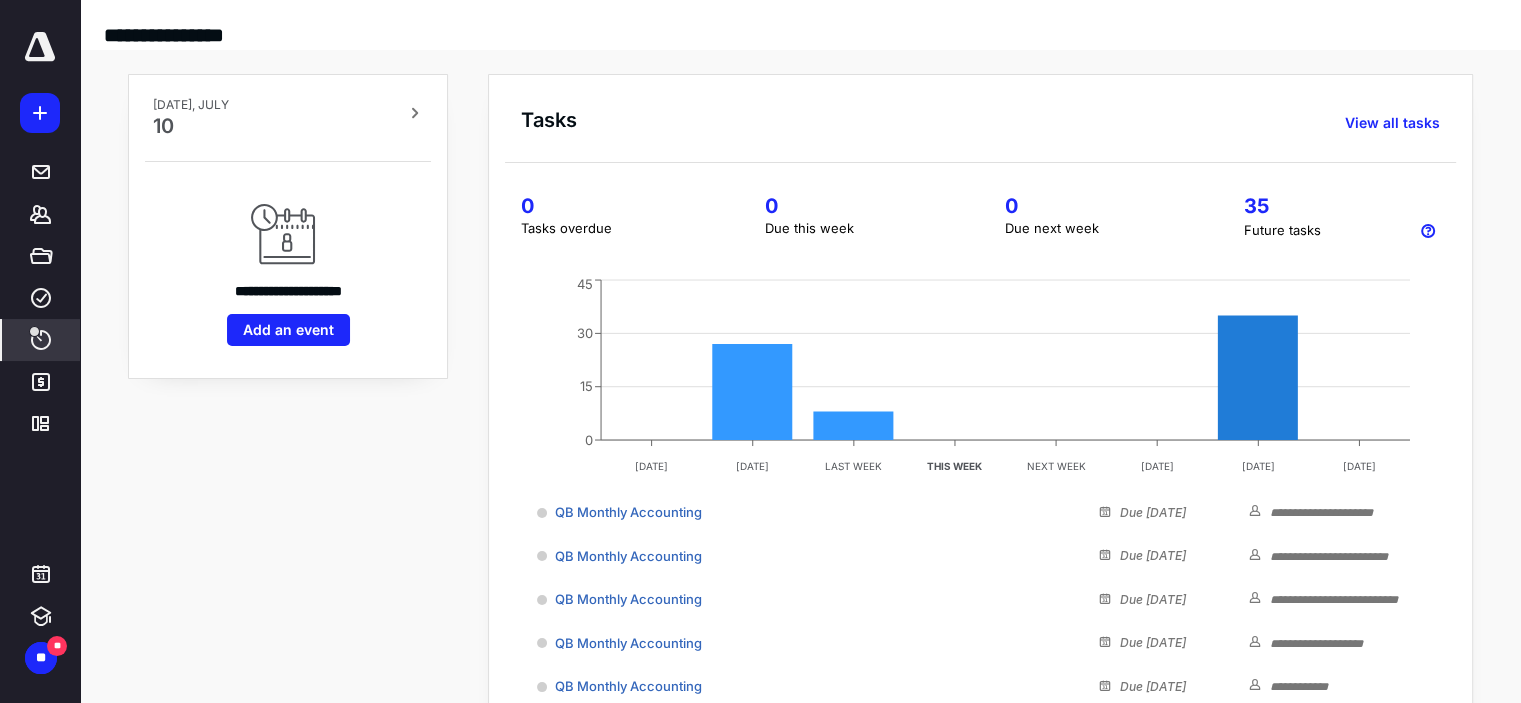 click 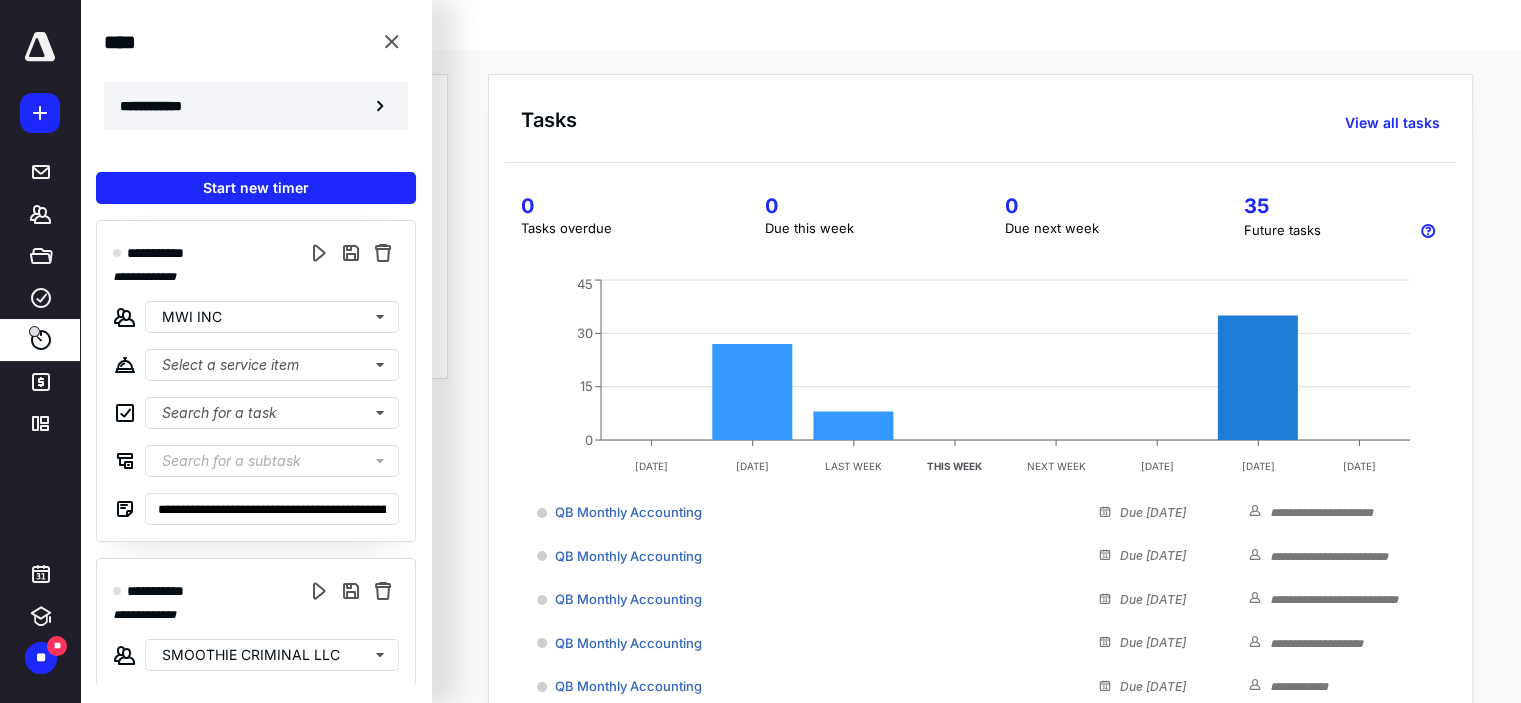 click on "**********" at bounding box center (256, 106) 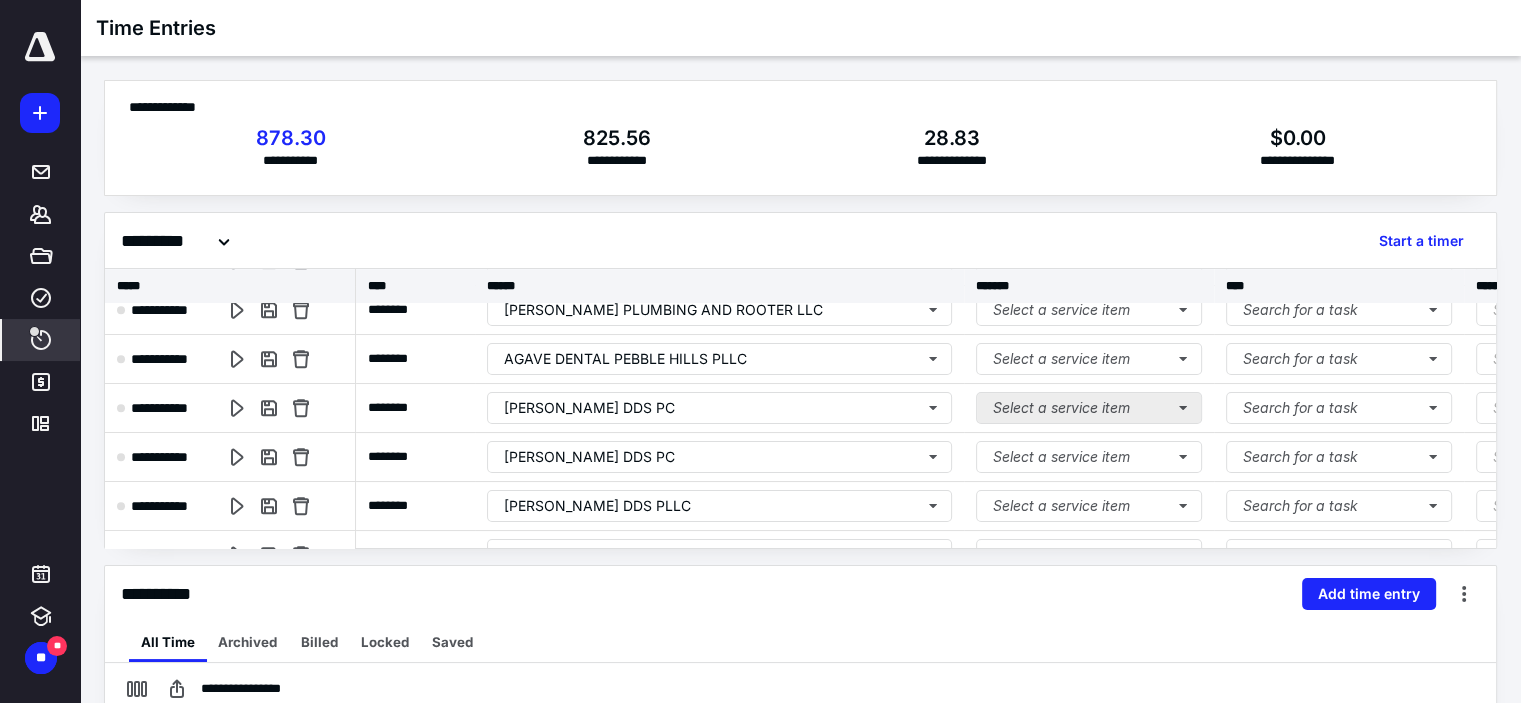scroll, scrollTop: 1185, scrollLeft: 0, axis: vertical 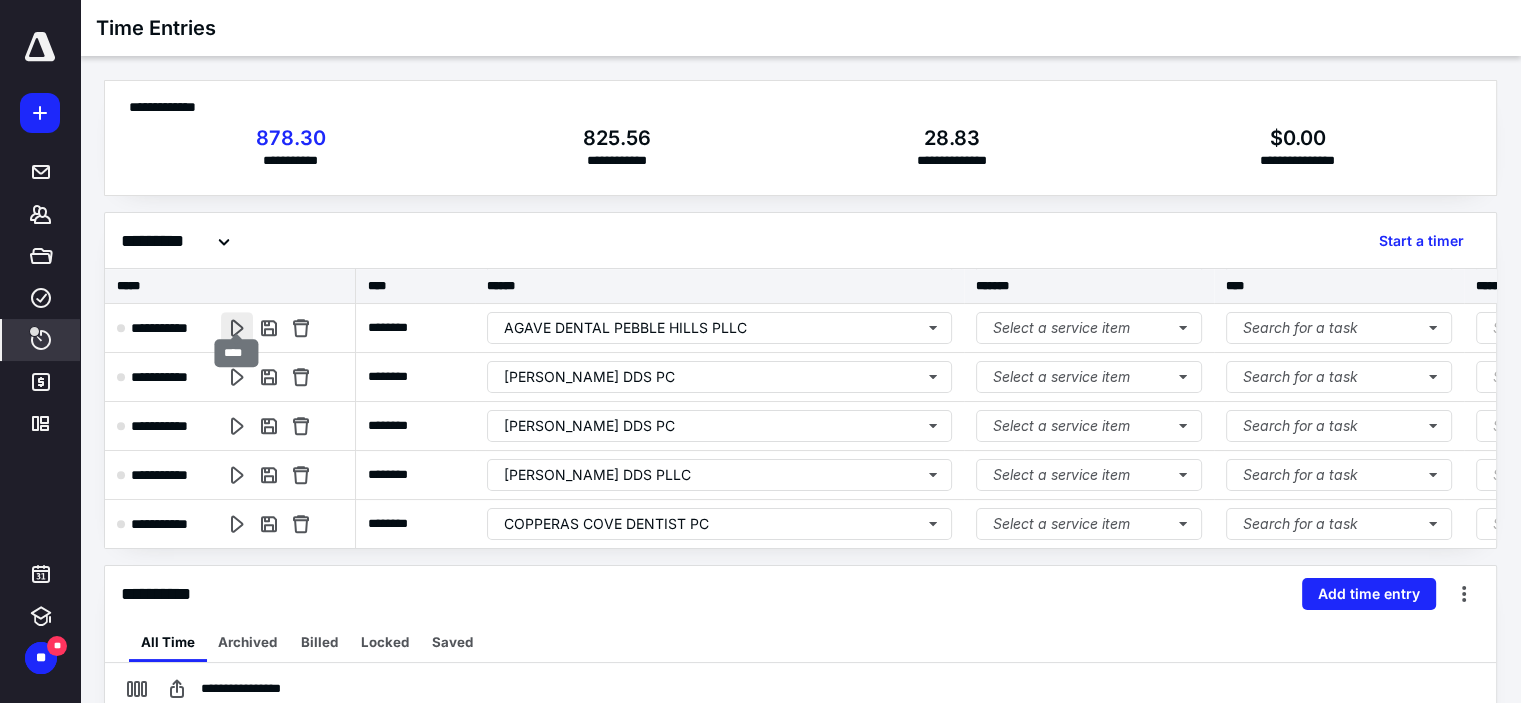 click at bounding box center (237, 328) 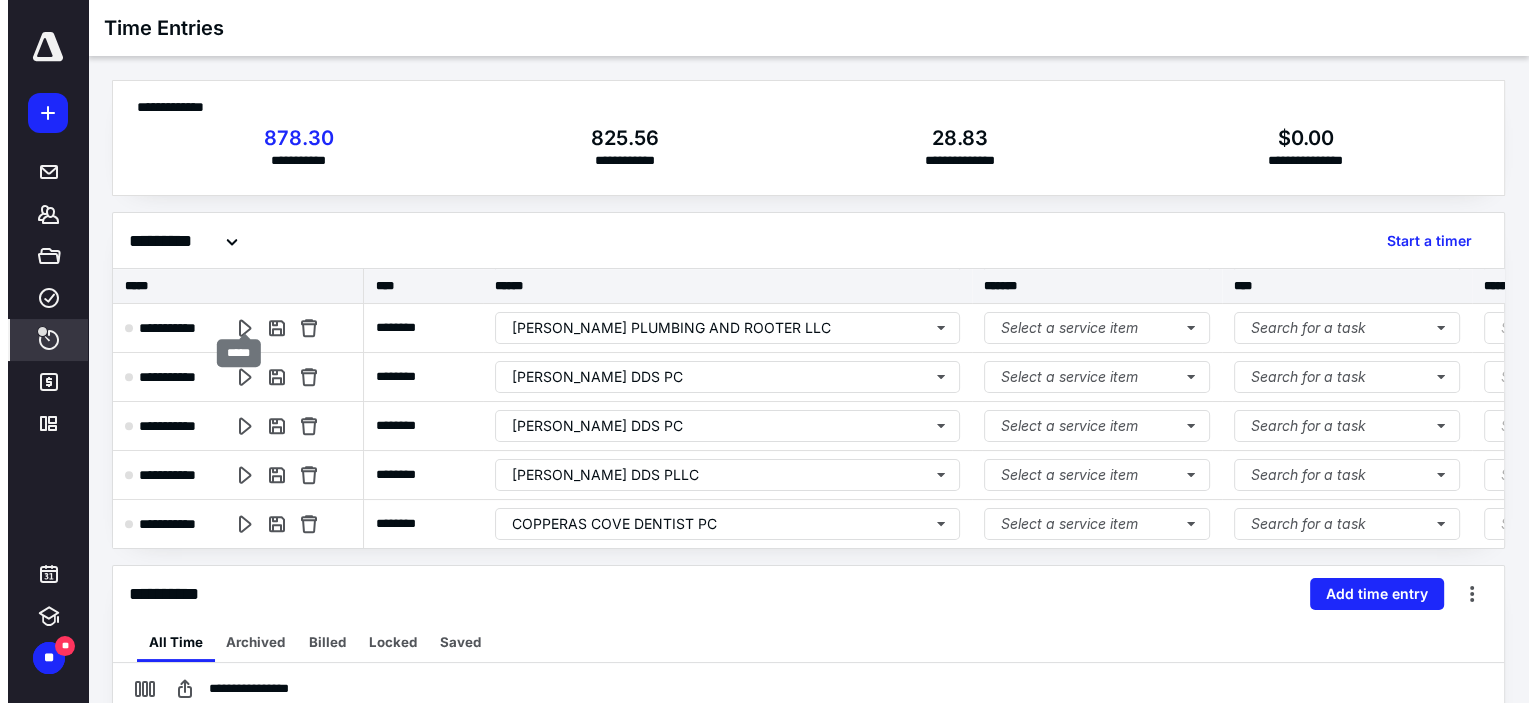 scroll, scrollTop: 14, scrollLeft: 0, axis: vertical 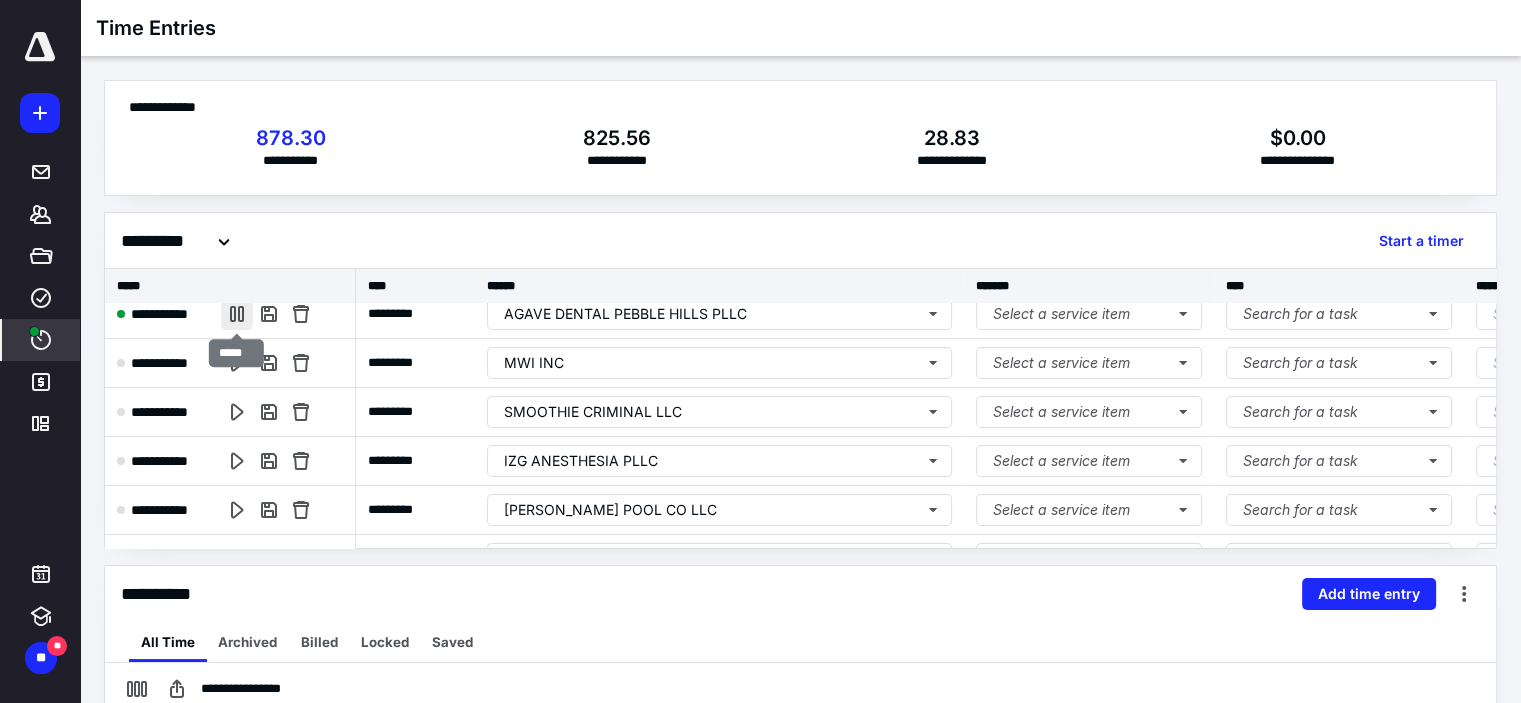 click at bounding box center (237, 314) 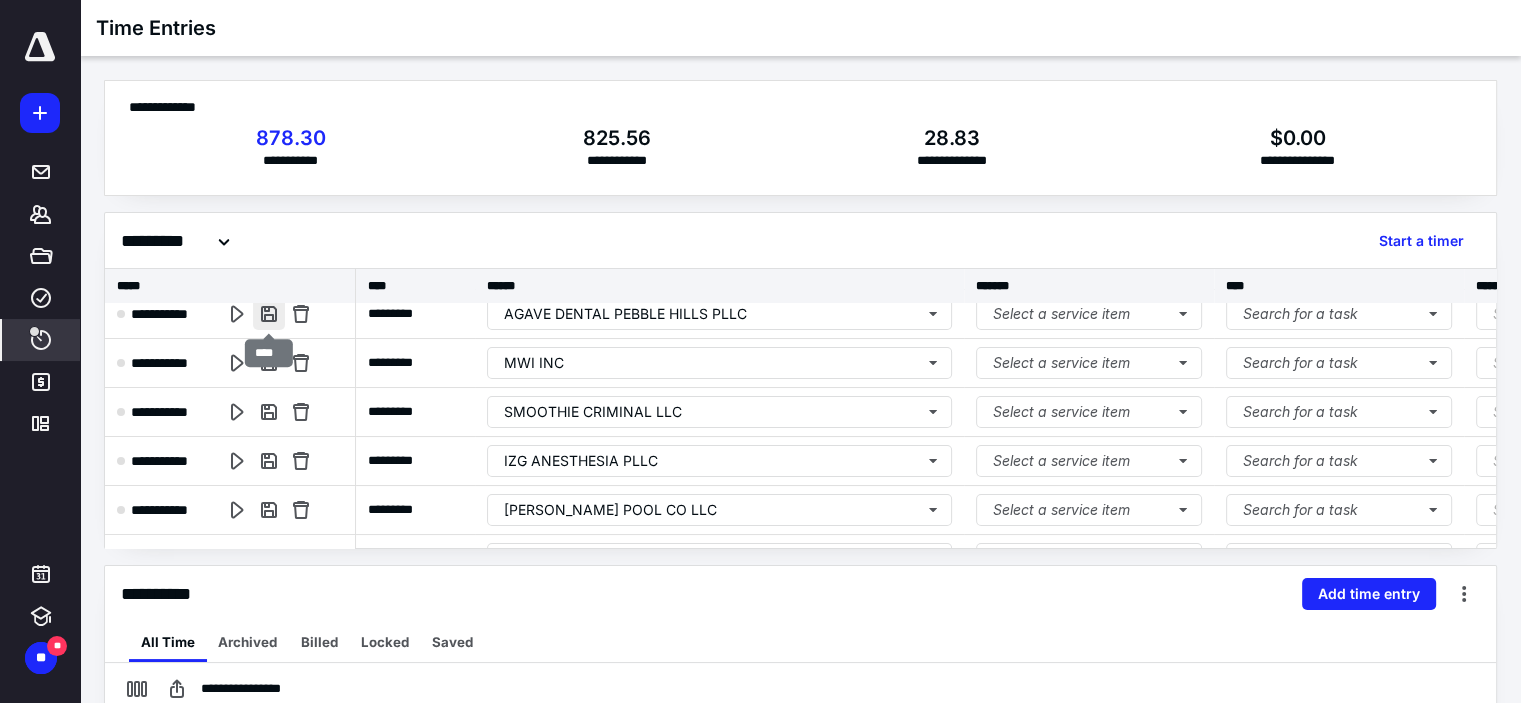 click at bounding box center [269, 314] 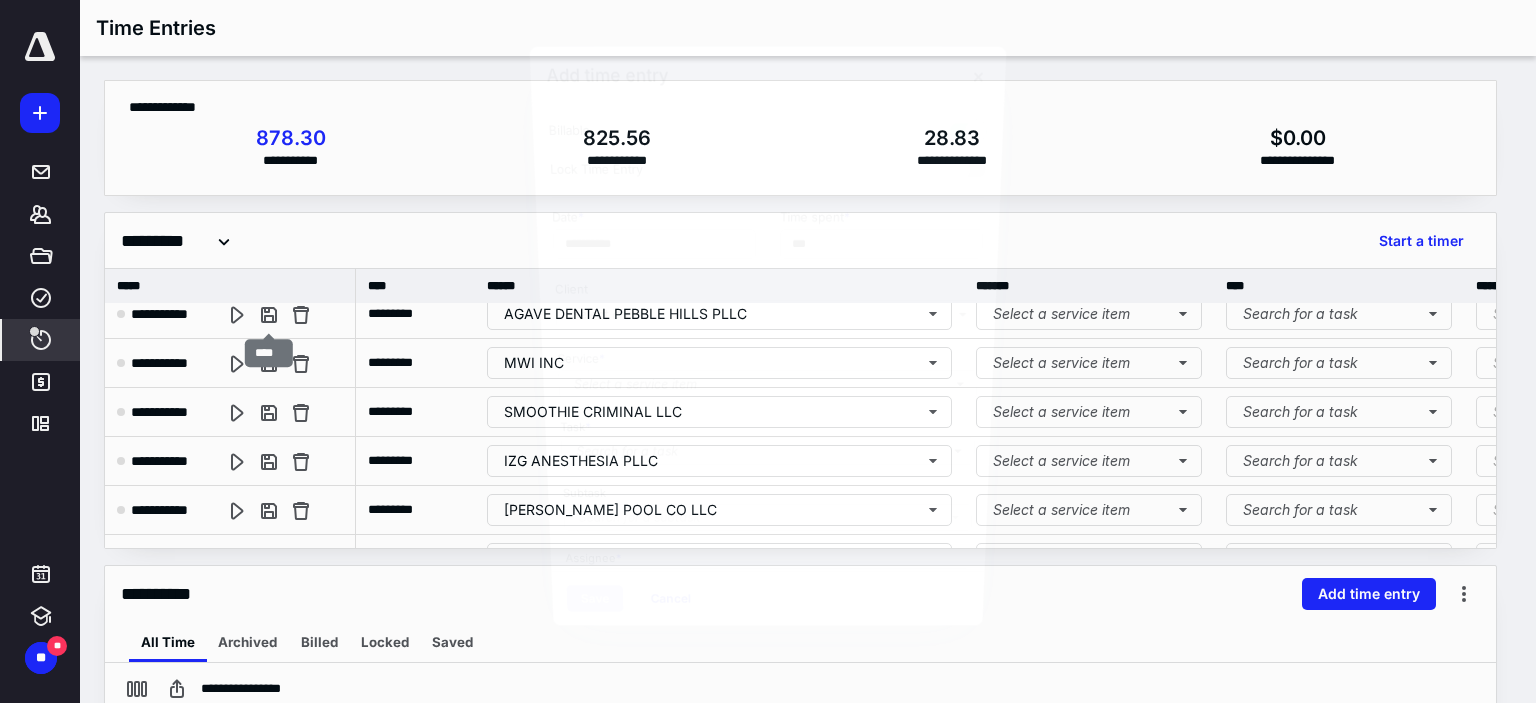 type on "******" 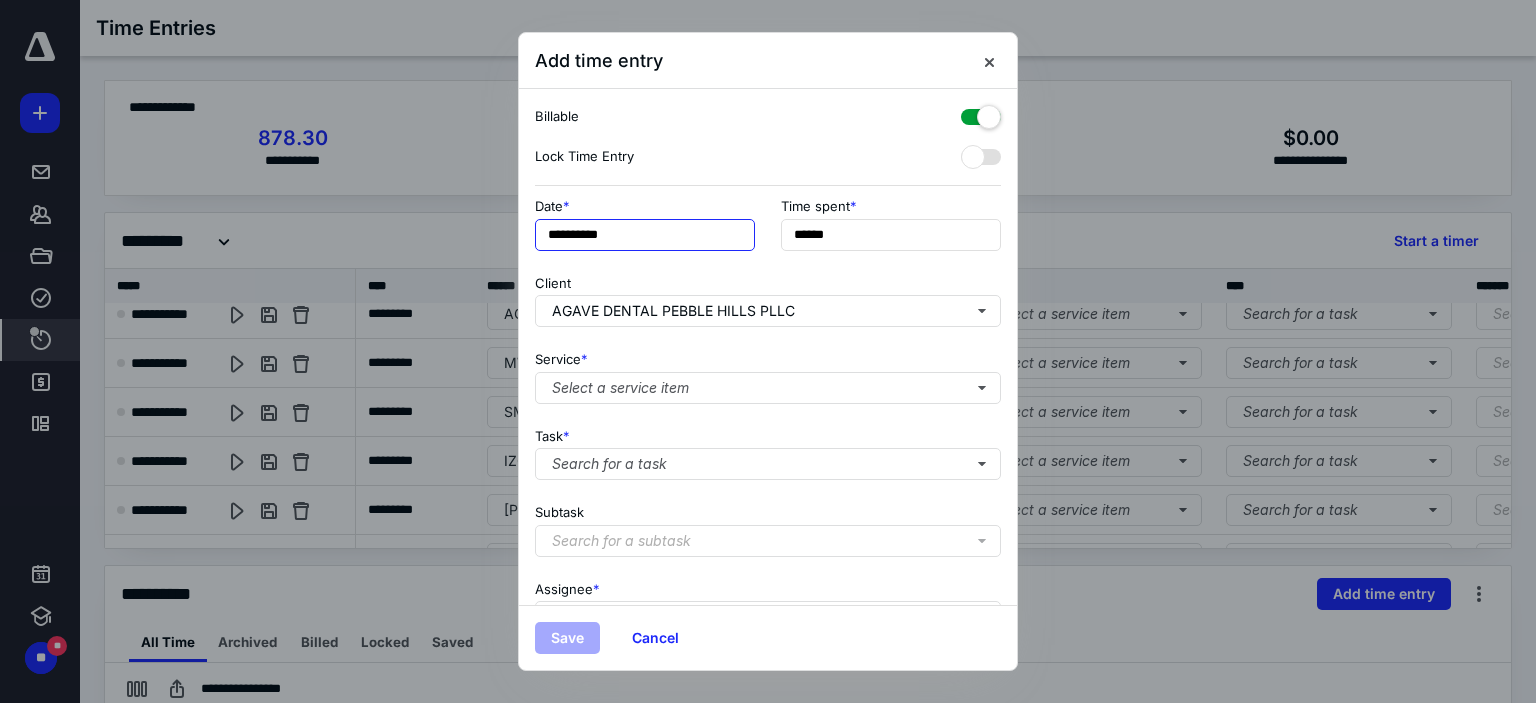 click on "**********" at bounding box center (645, 235) 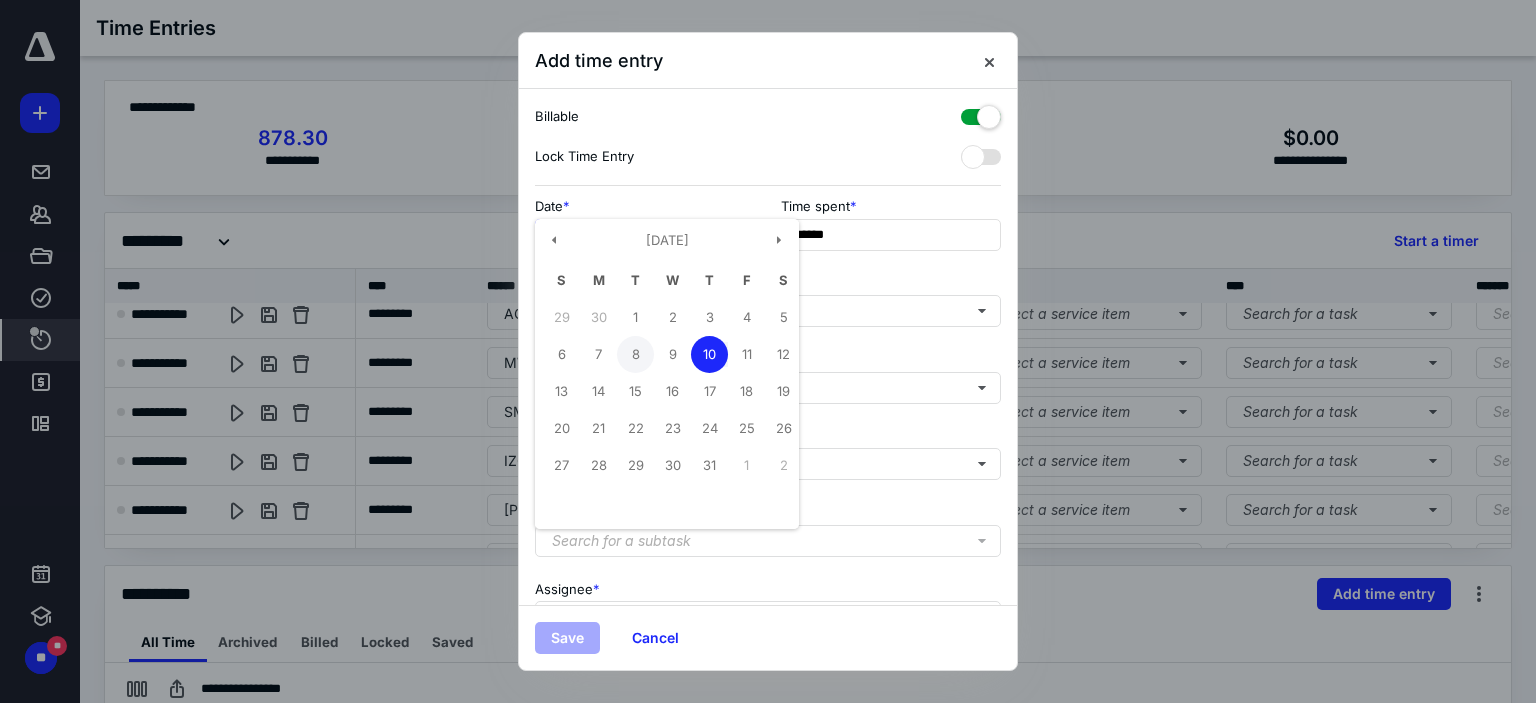 click on "8" at bounding box center (635, 354) 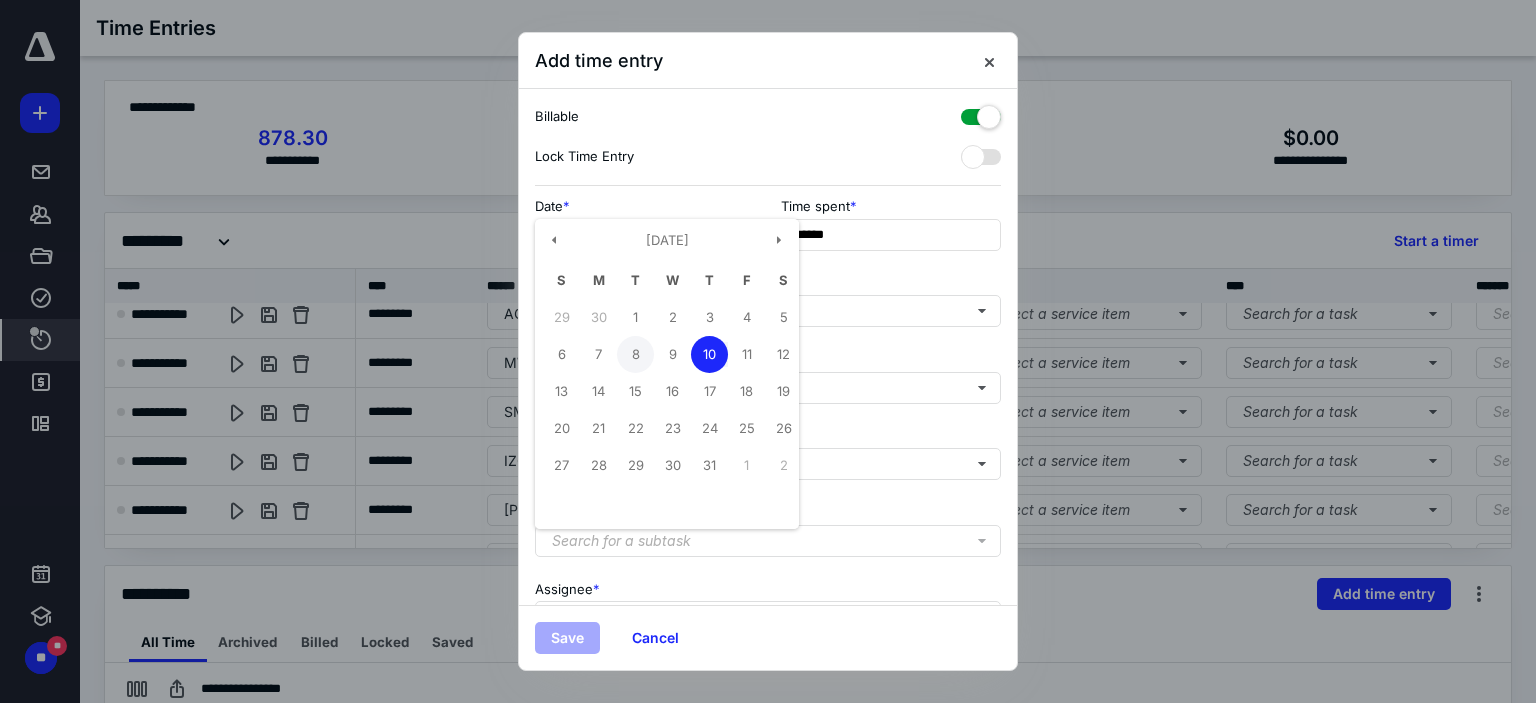 type on "**********" 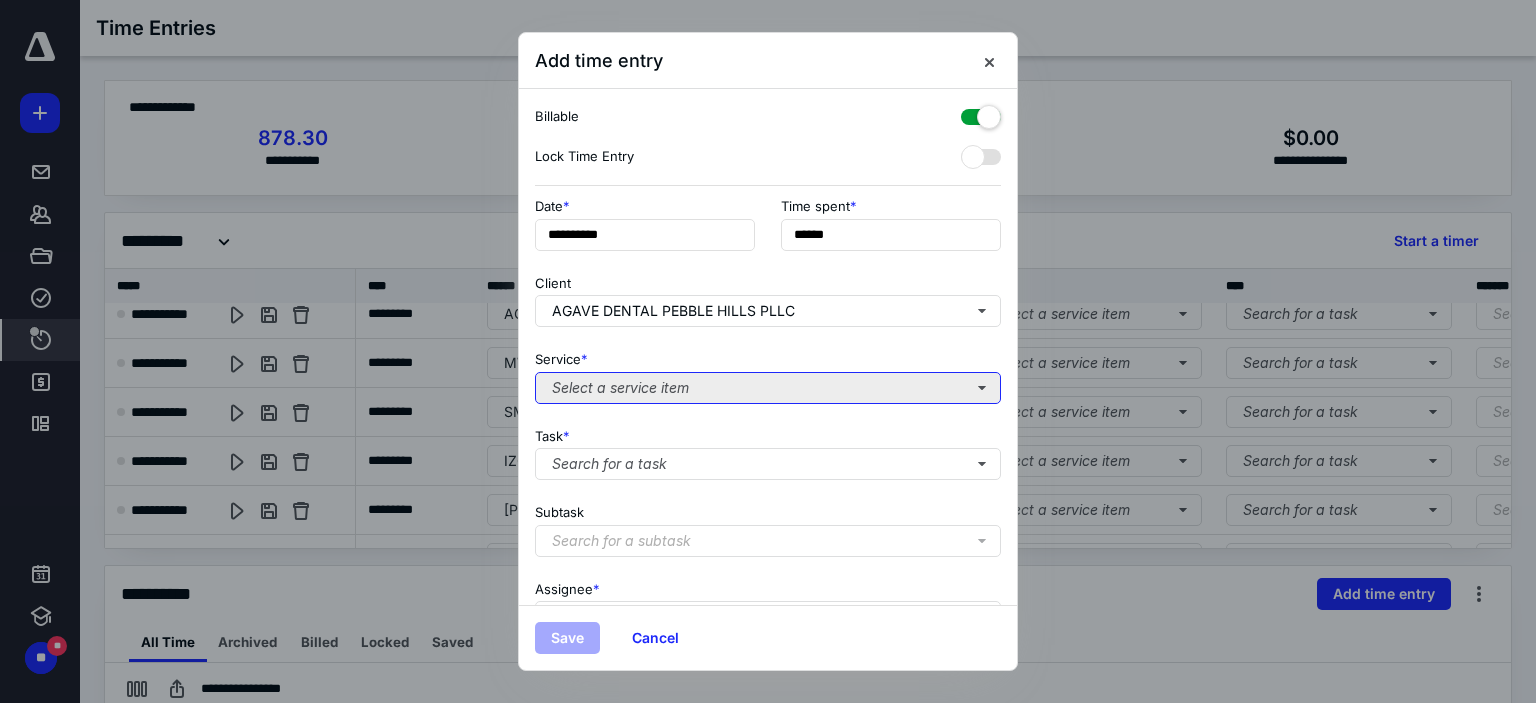 click on "Select a service item" at bounding box center (768, 388) 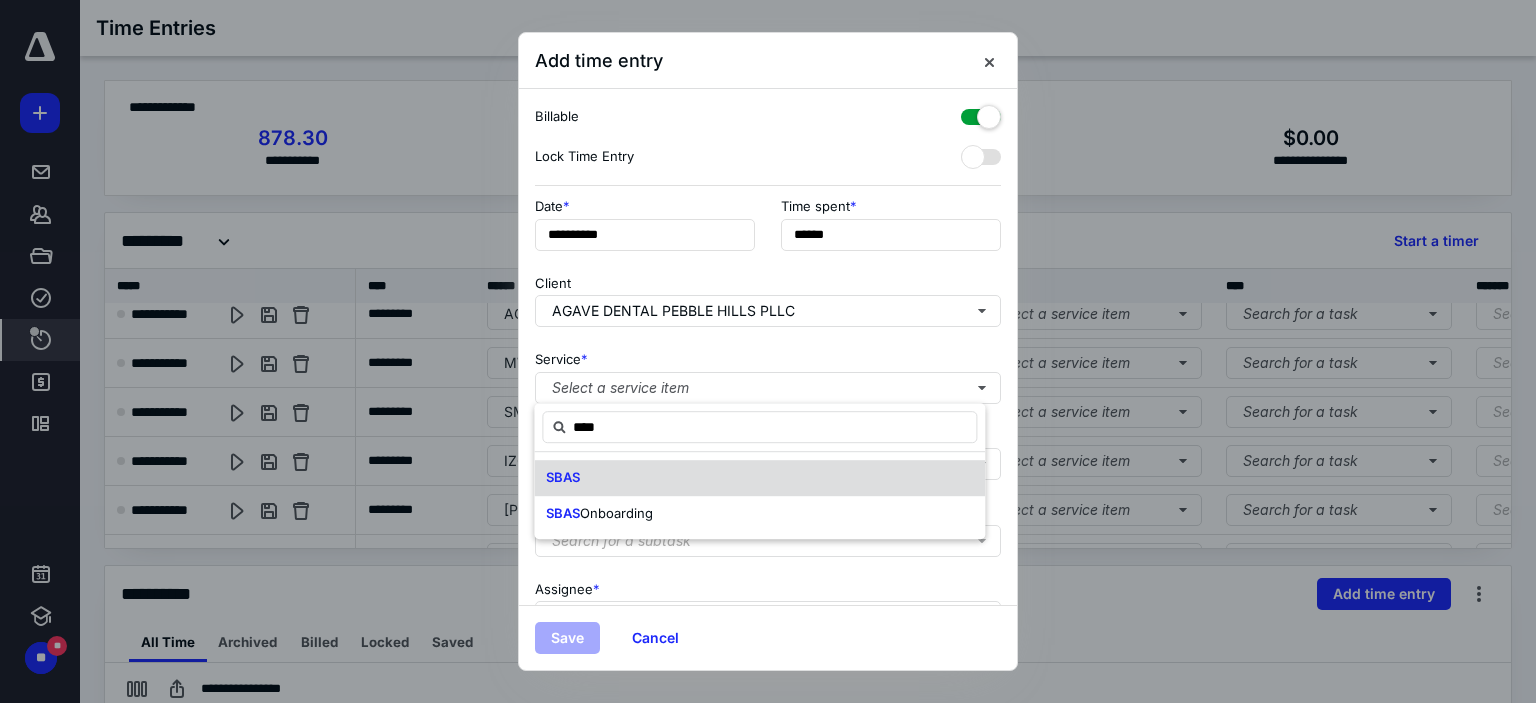 click on "SBAS" at bounding box center (759, 478) 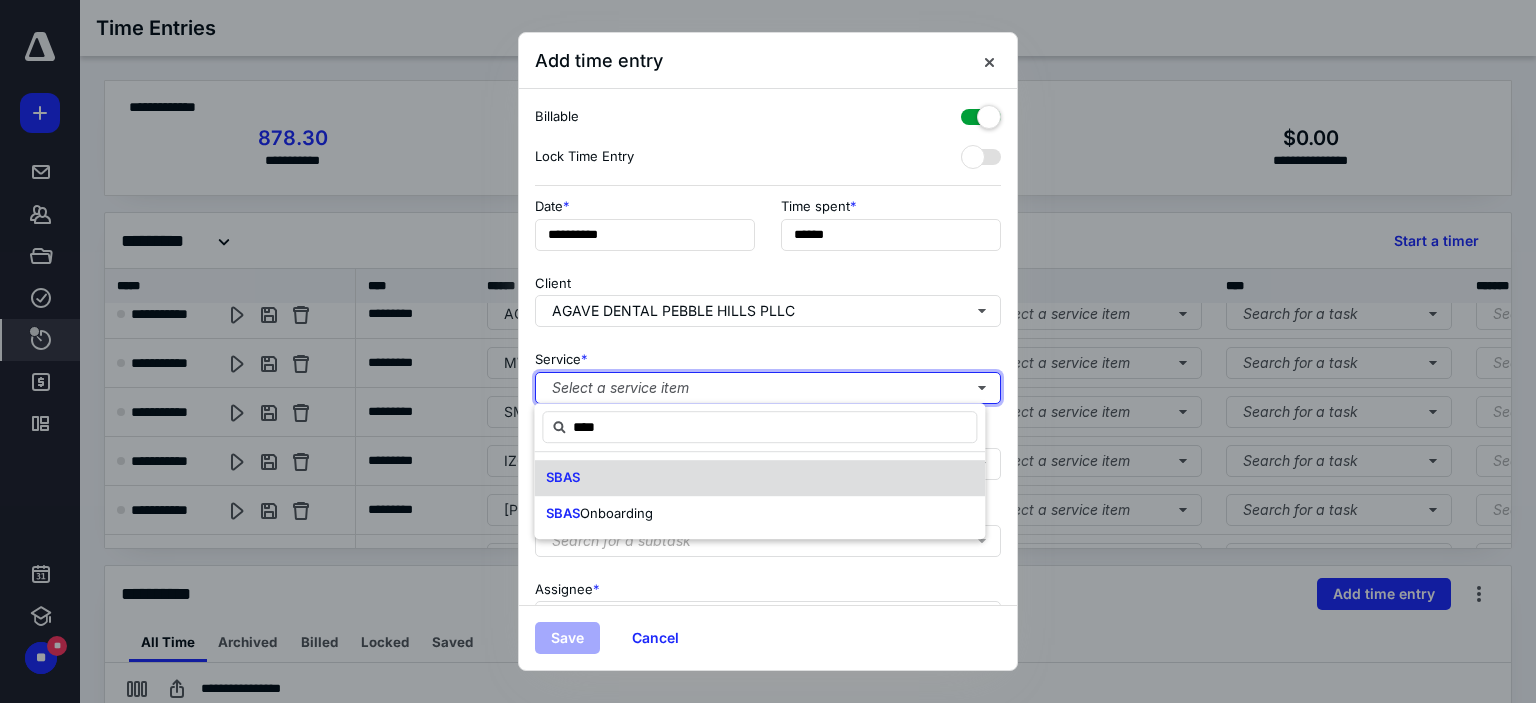 type 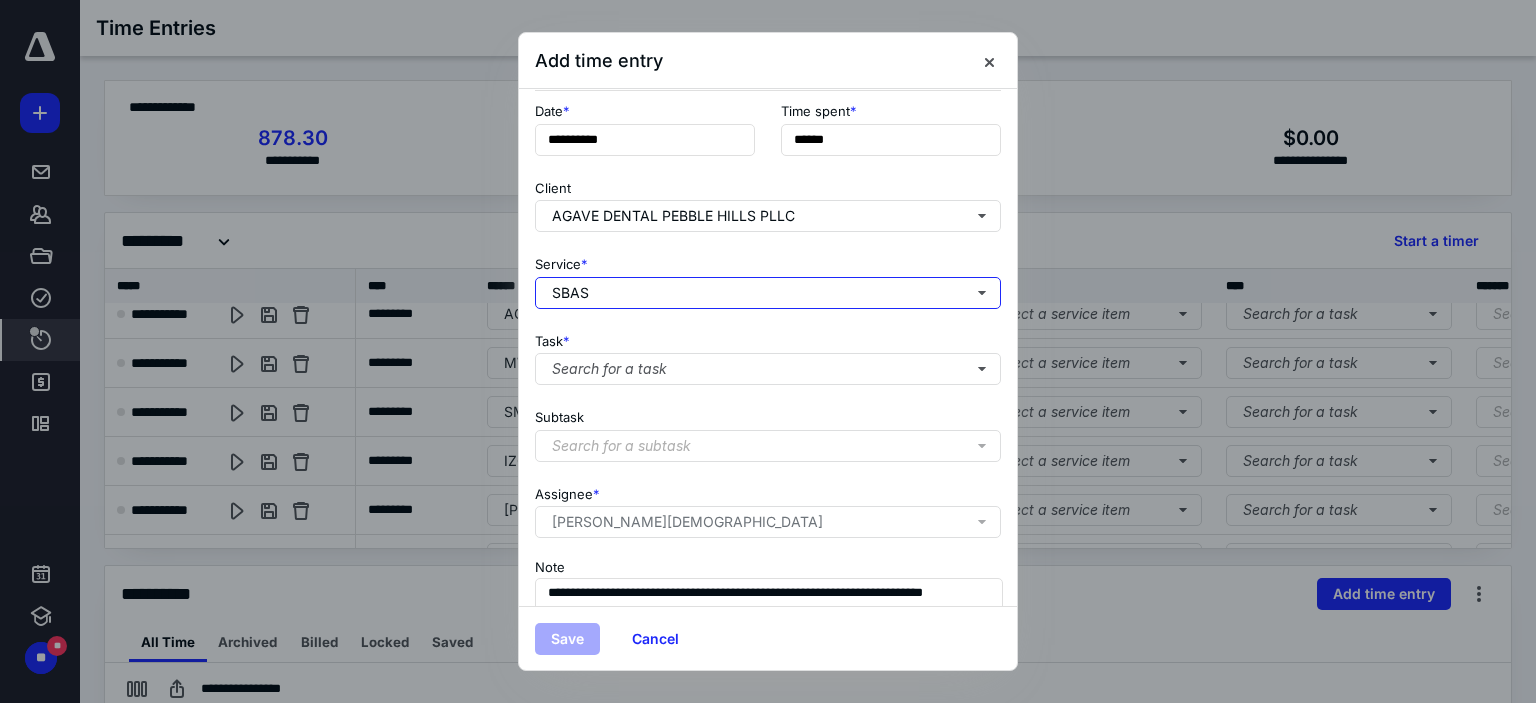 scroll, scrollTop: 197, scrollLeft: 0, axis: vertical 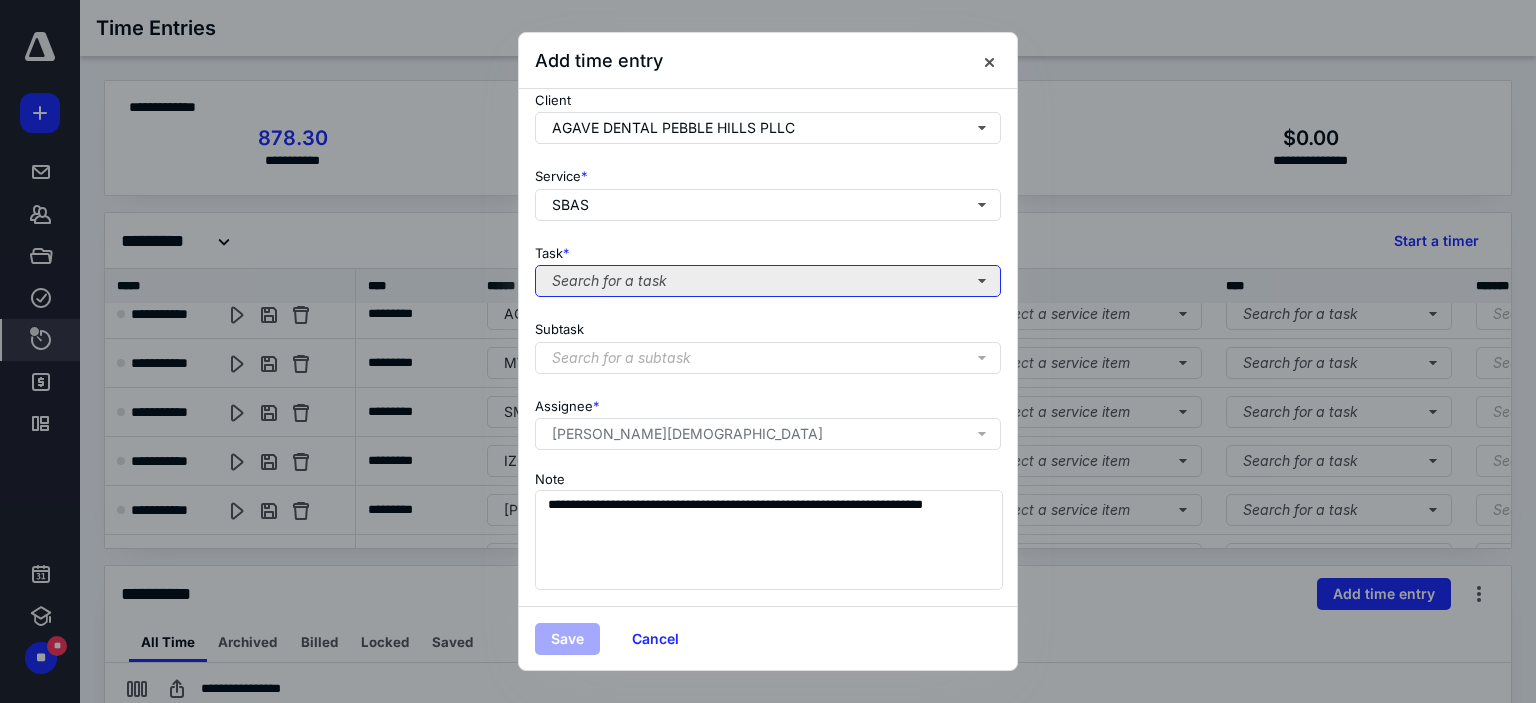click on "Search for a task" at bounding box center [768, 281] 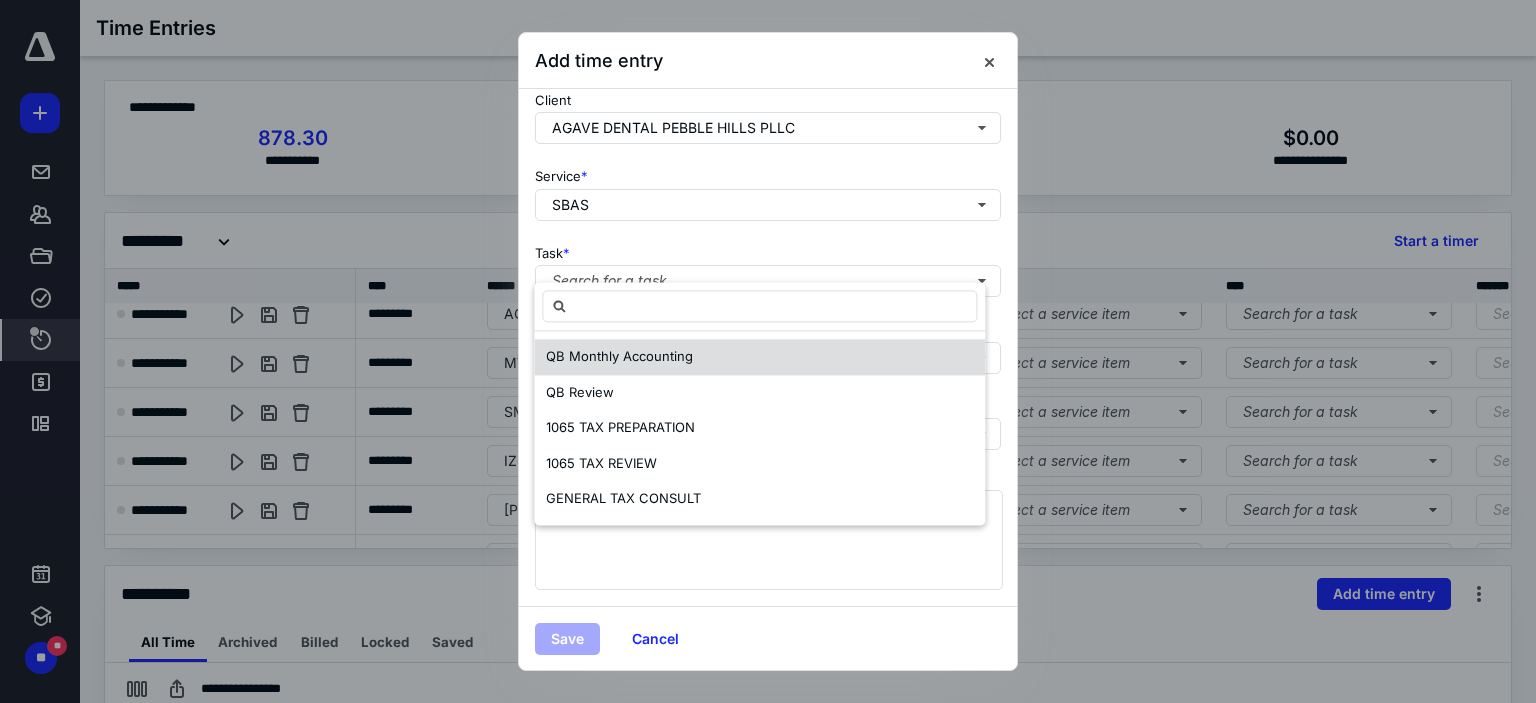 click on "QB Monthly Accounting" at bounding box center (619, 356) 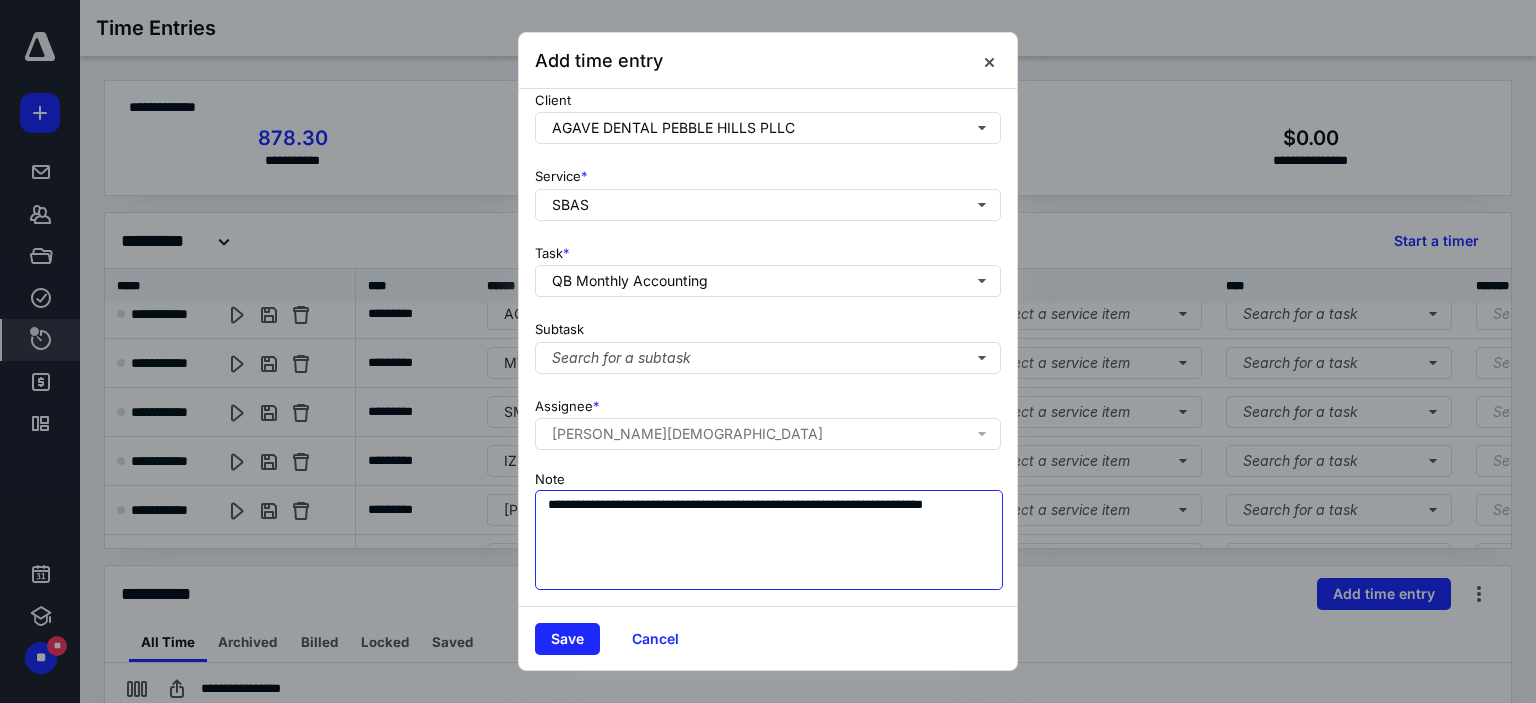 click on "**********" at bounding box center (769, 540) 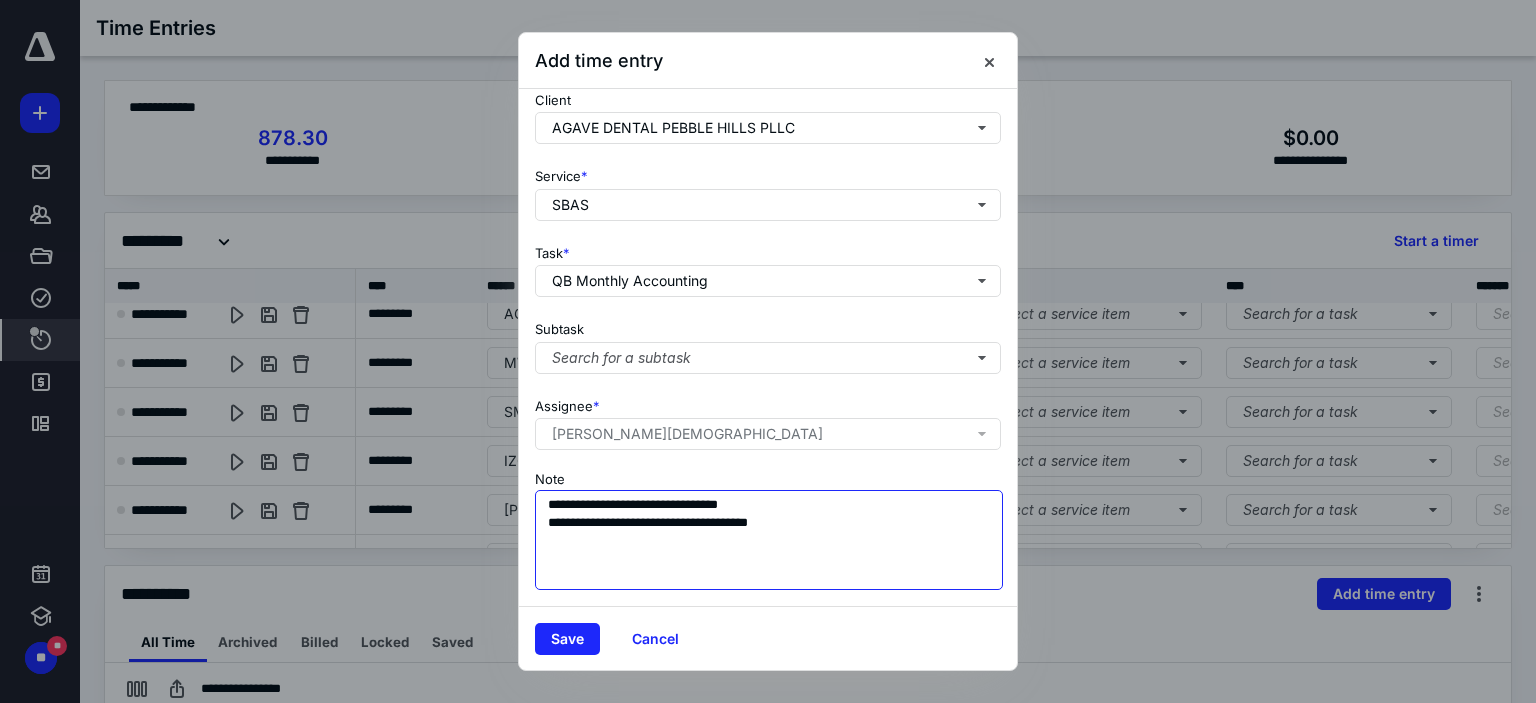 click on "**********" at bounding box center (769, 540) 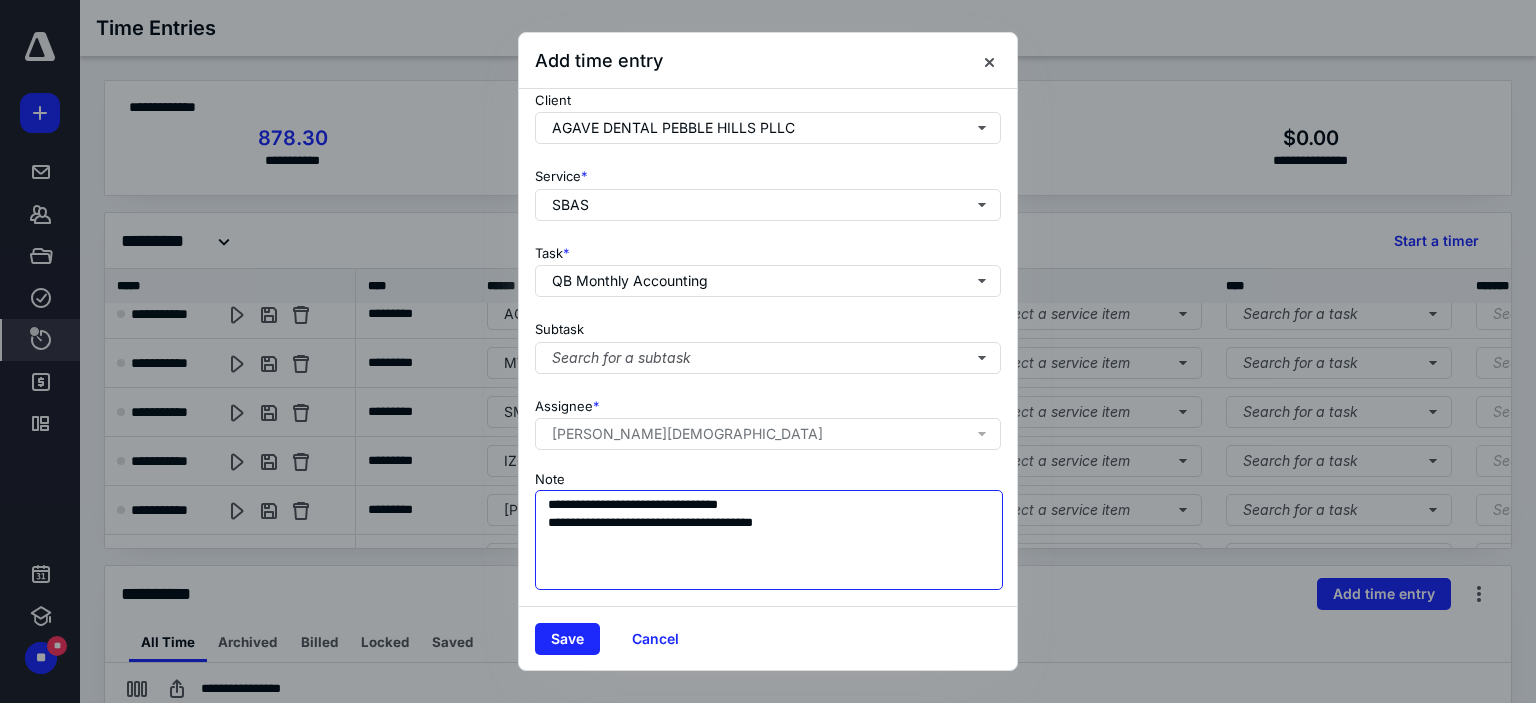 paste on "**********" 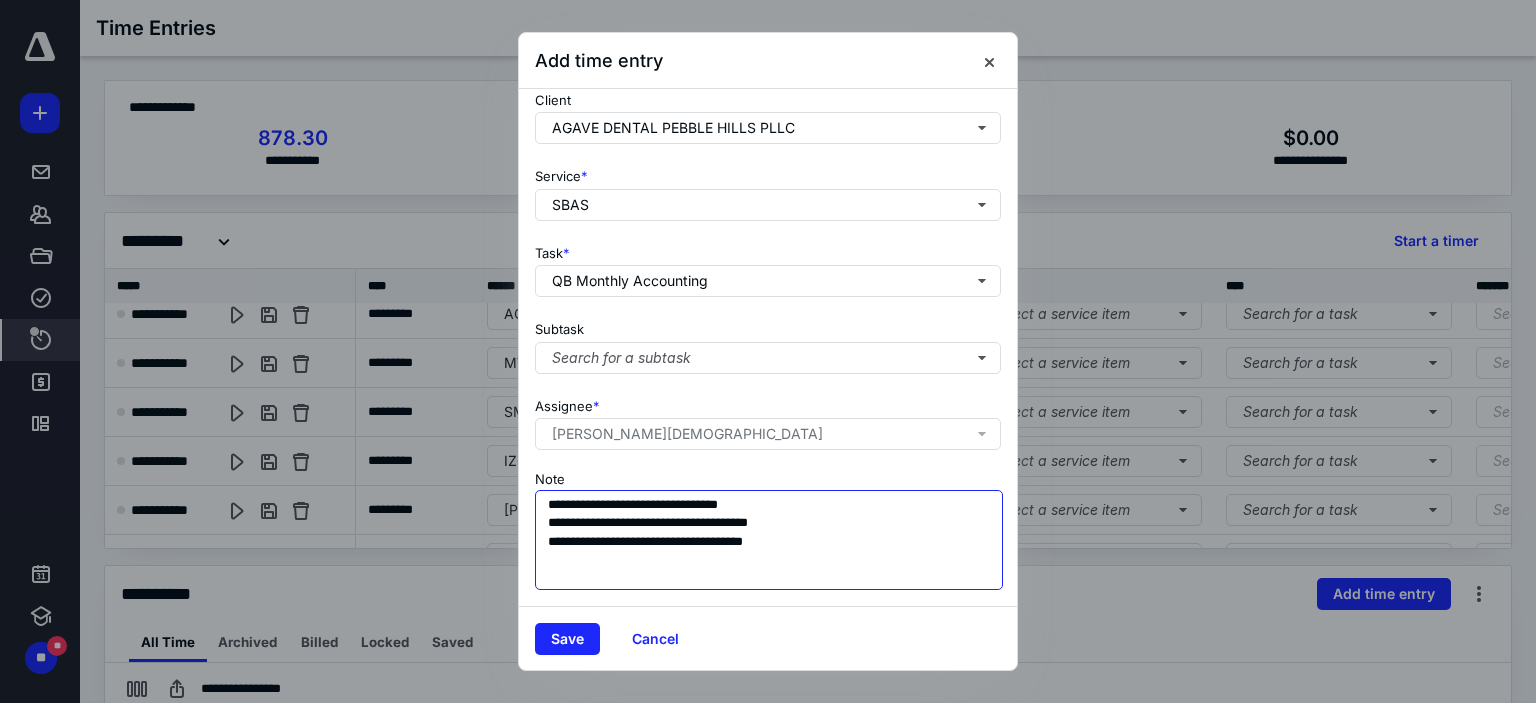 scroll, scrollTop: 0, scrollLeft: 0, axis: both 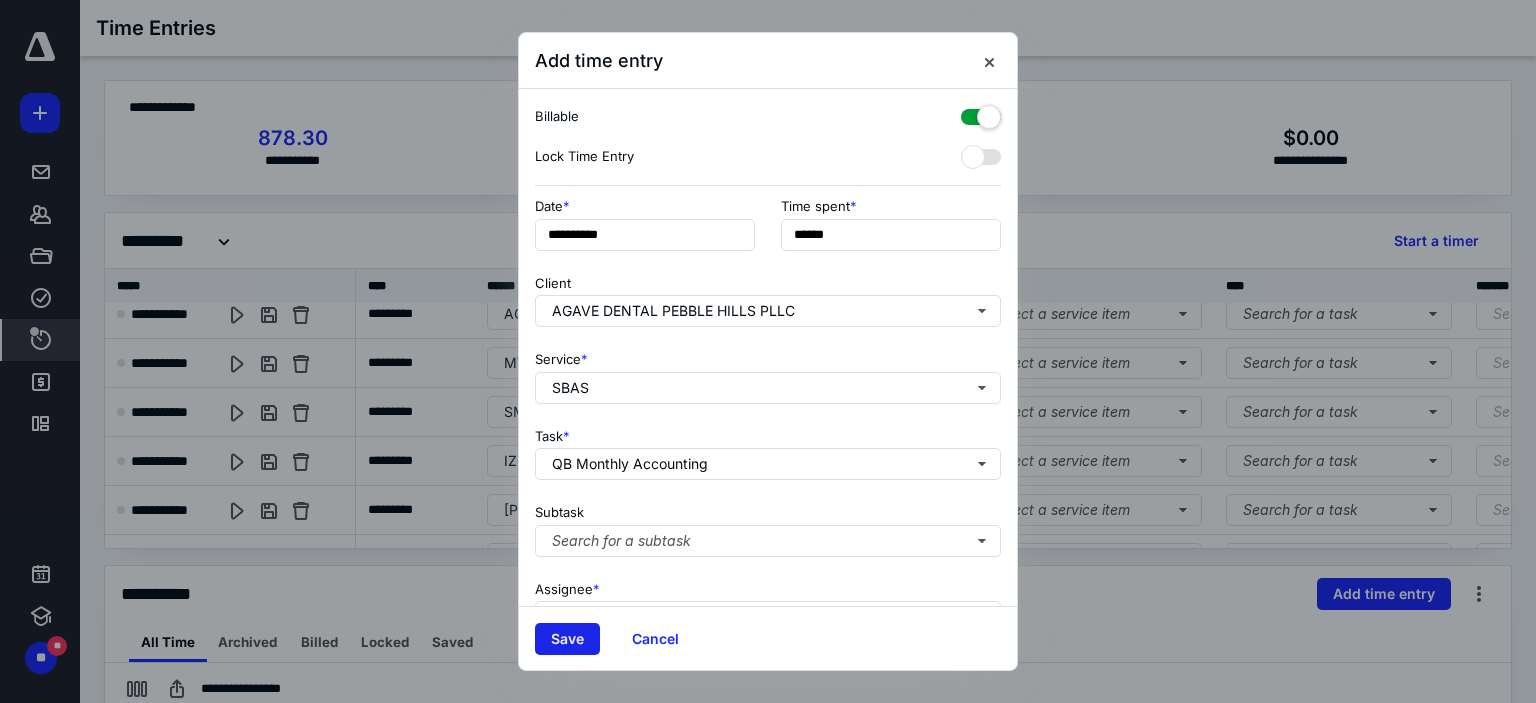 type on "**********" 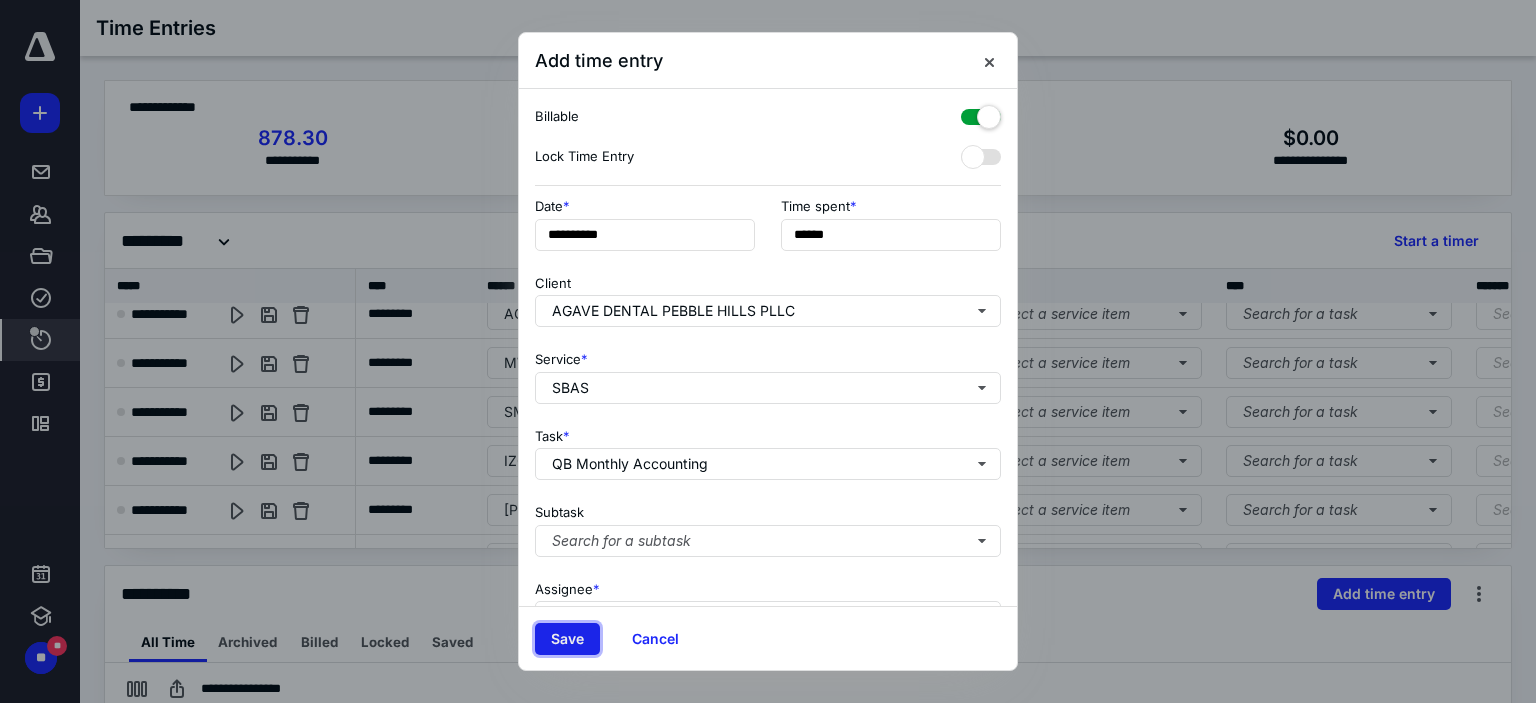 click on "Save" at bounding box center (567, 639) 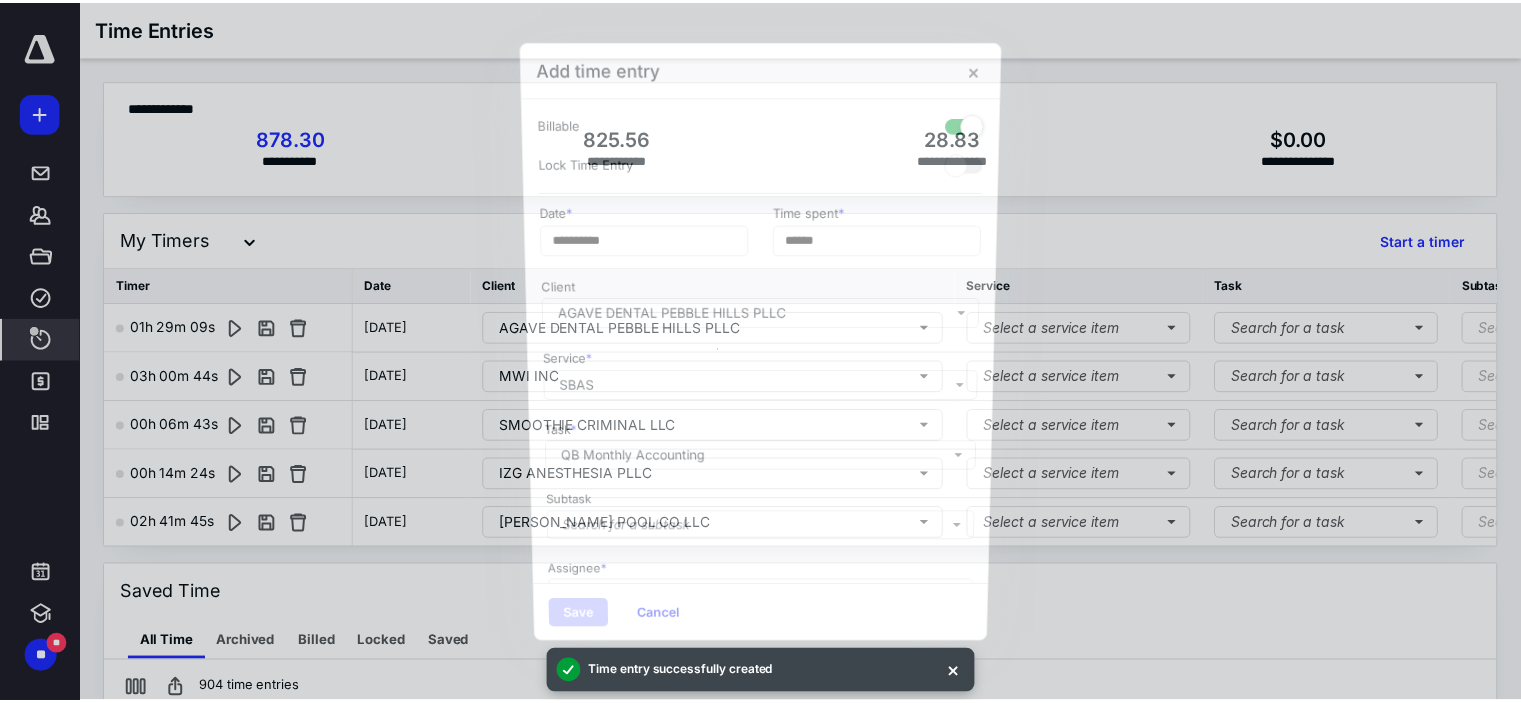 scroll, scrollTop: 14, scrollLeft: 0, axis: vertical 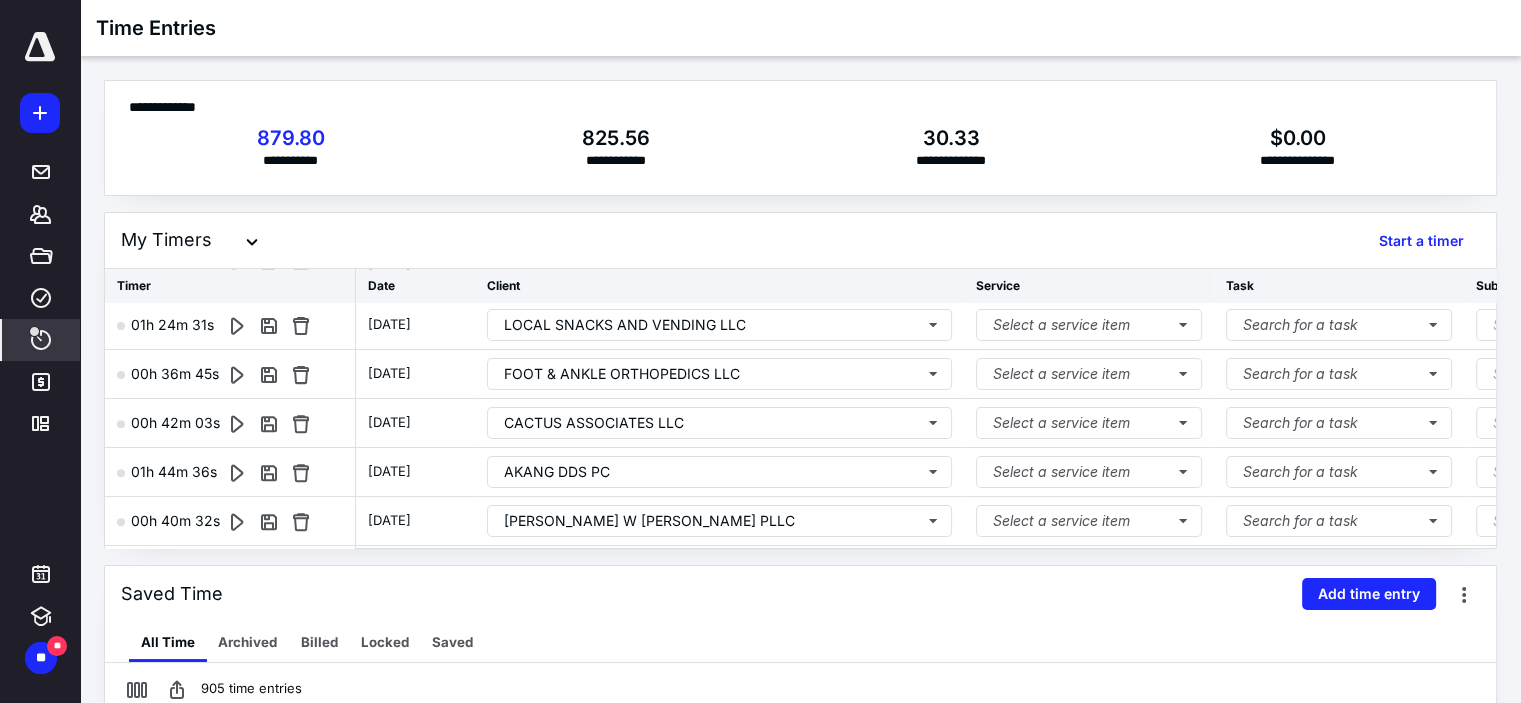 click on "**********" at bounding box center [800, 138] 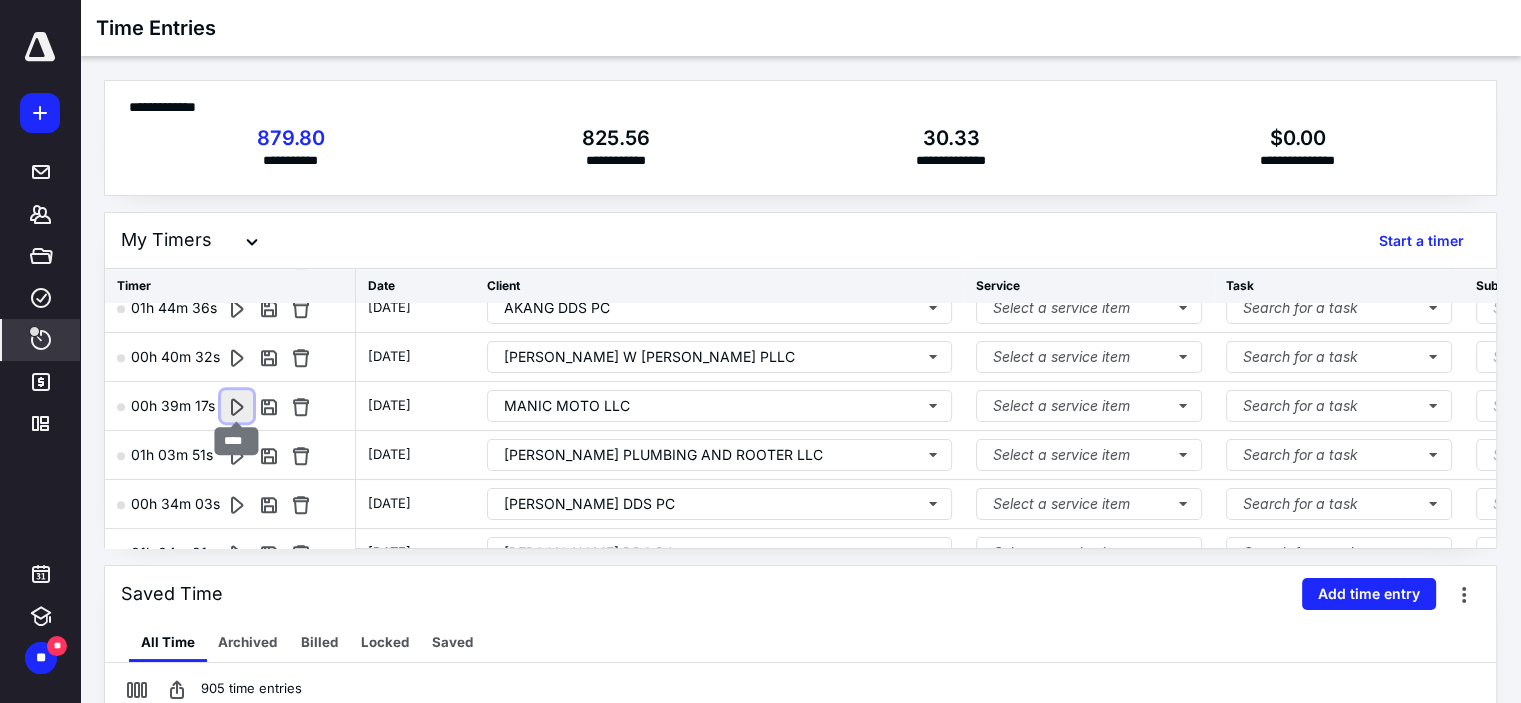 click at bounding box center (237, 406) 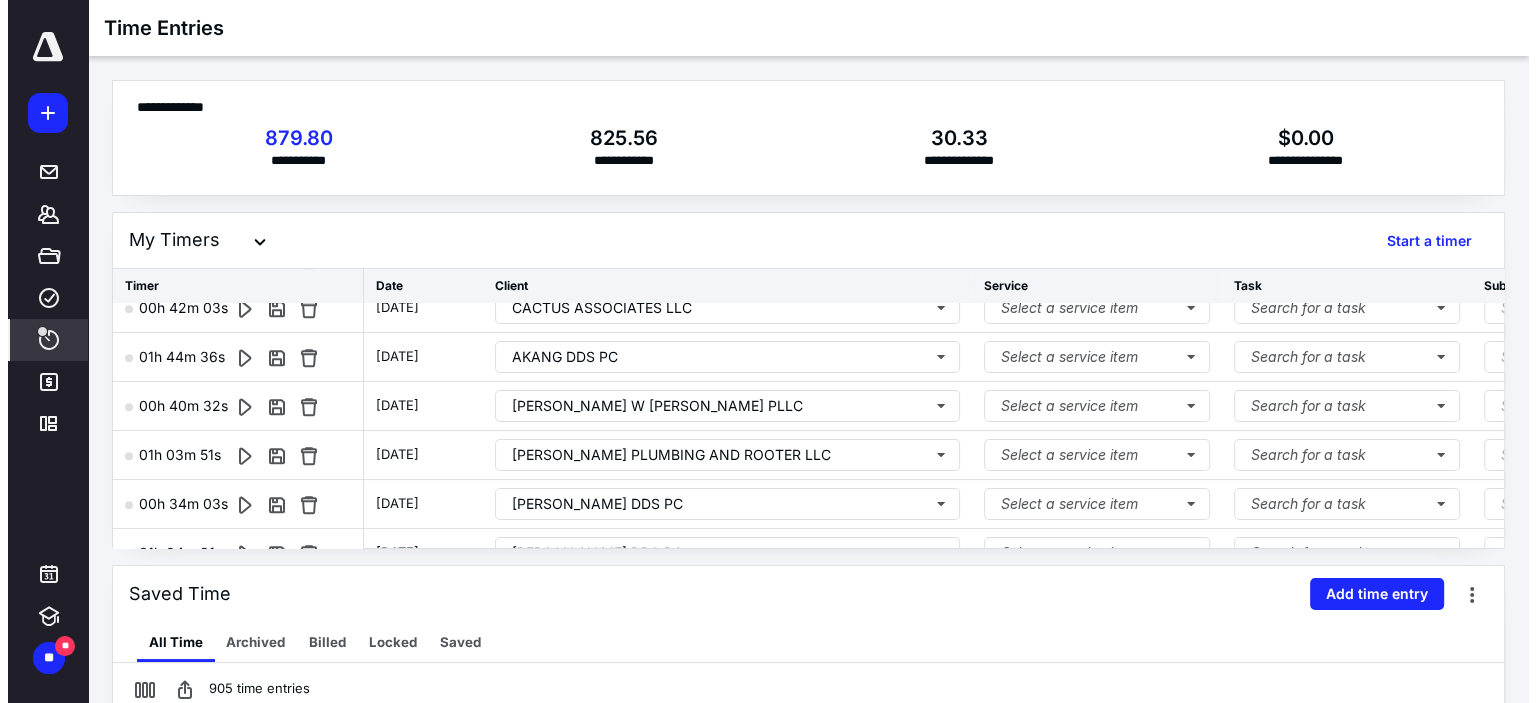 scroll, scrollTop: 0, scrollLeft: 0, axis: both 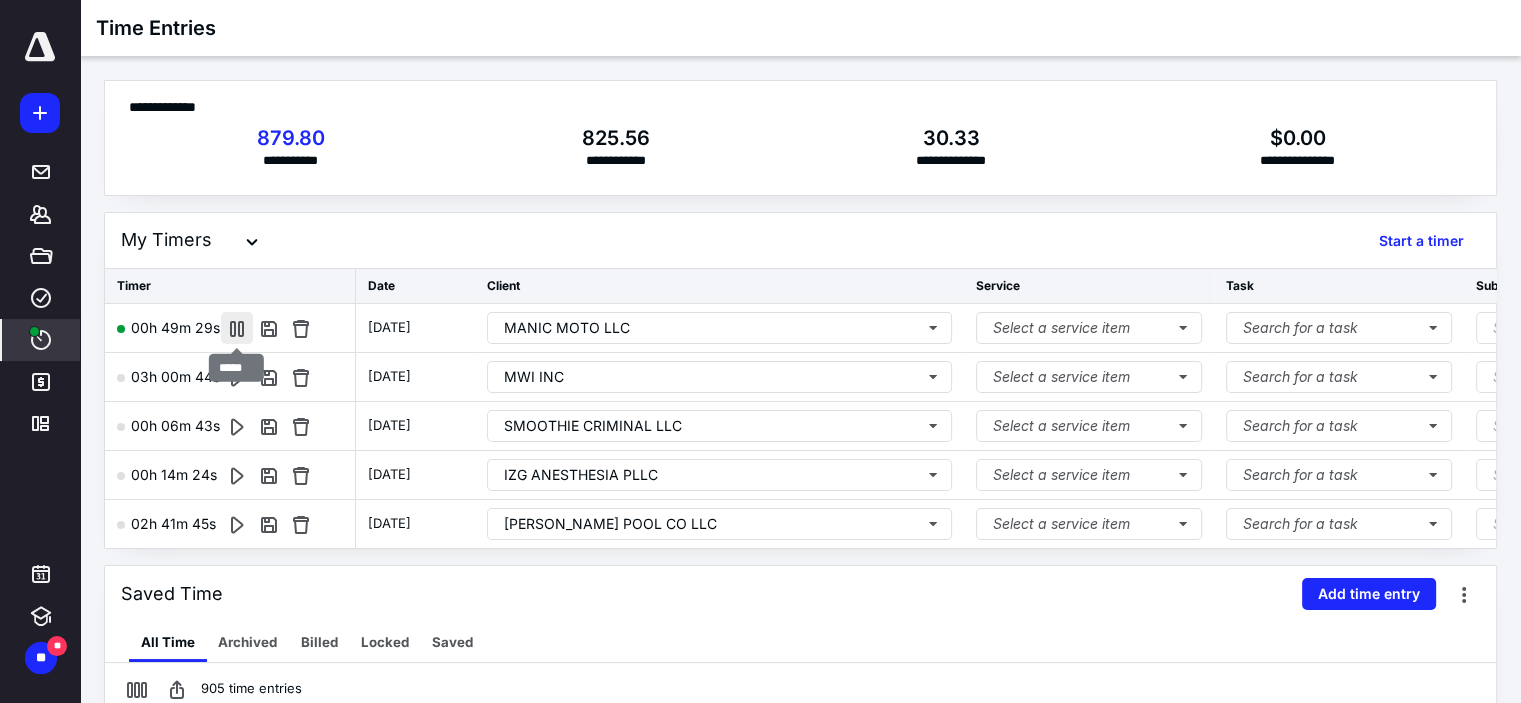 click at bounding box center [237, 328] 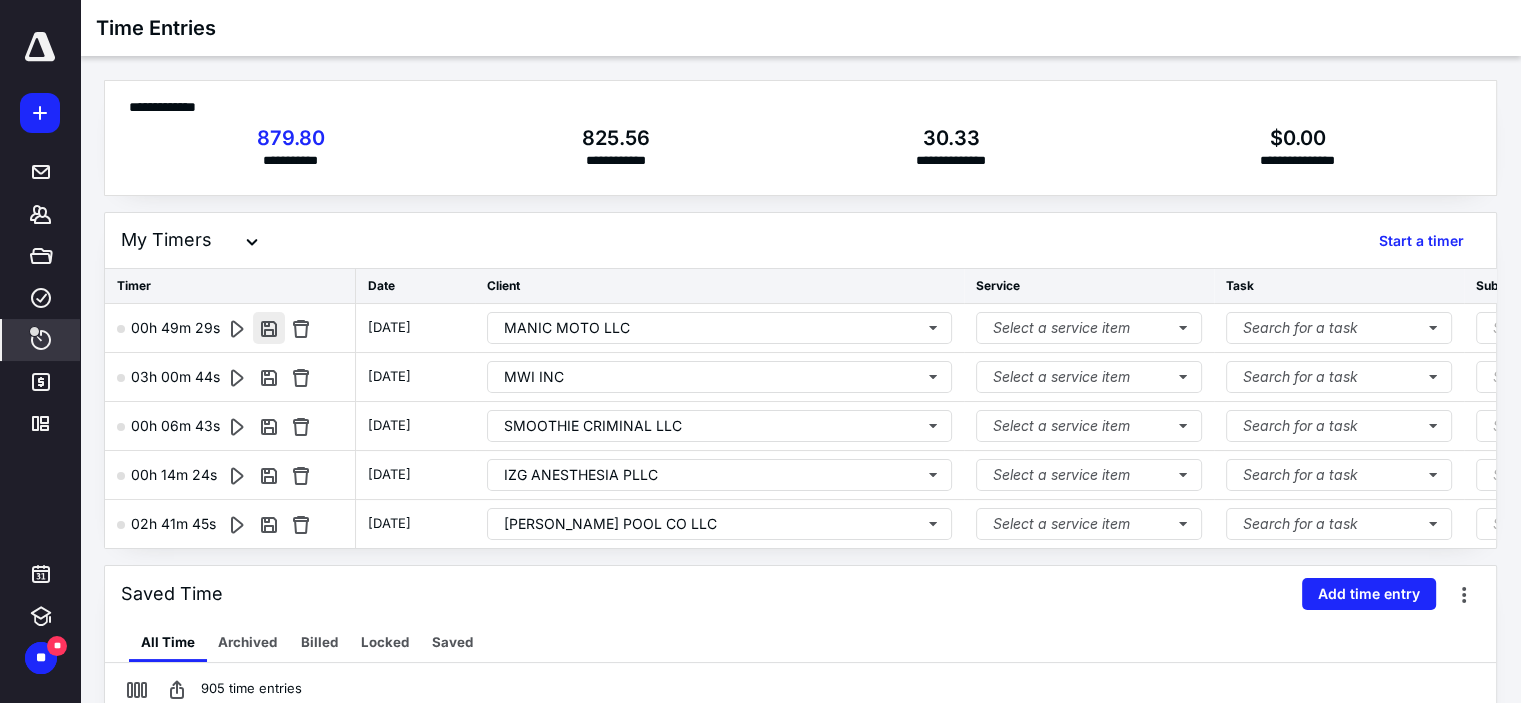click at bounding box center [269, 328] 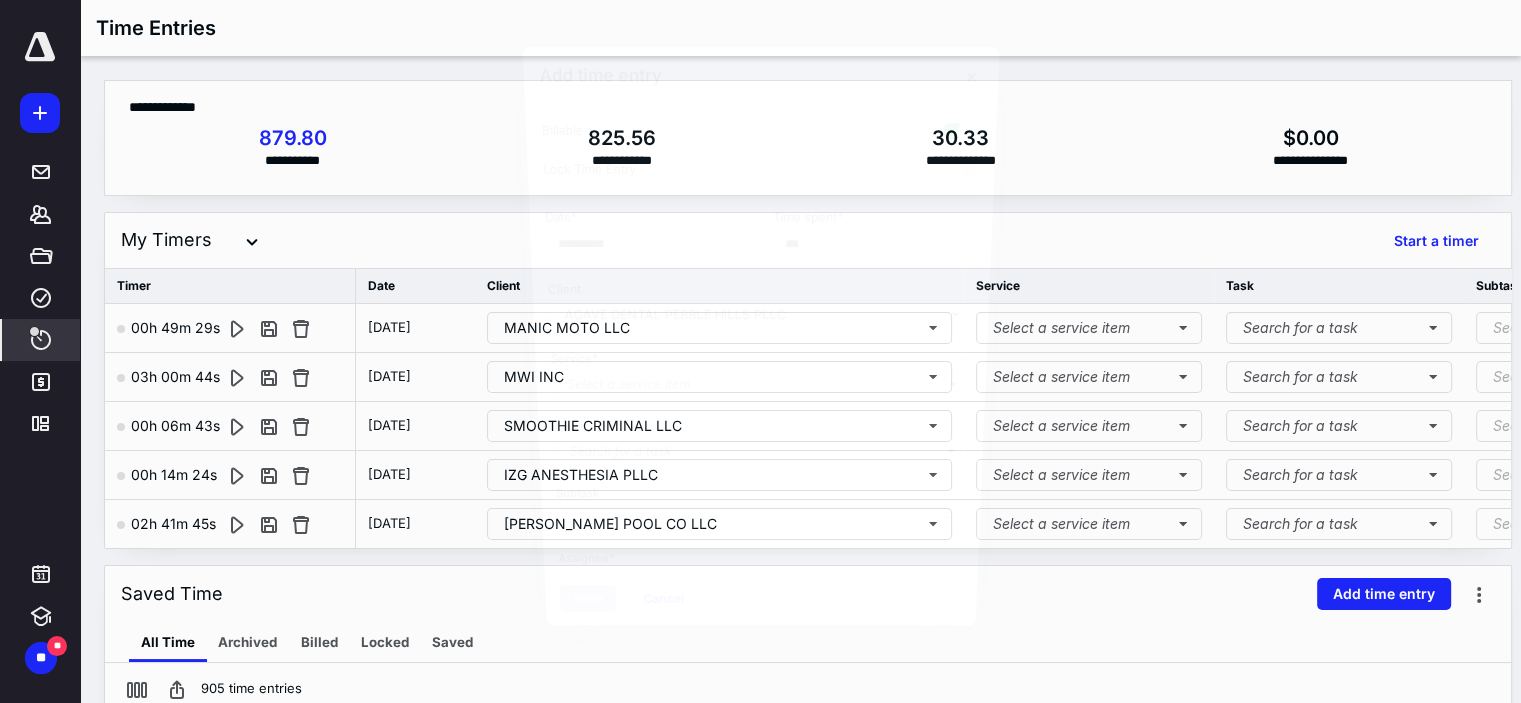 type on "***" 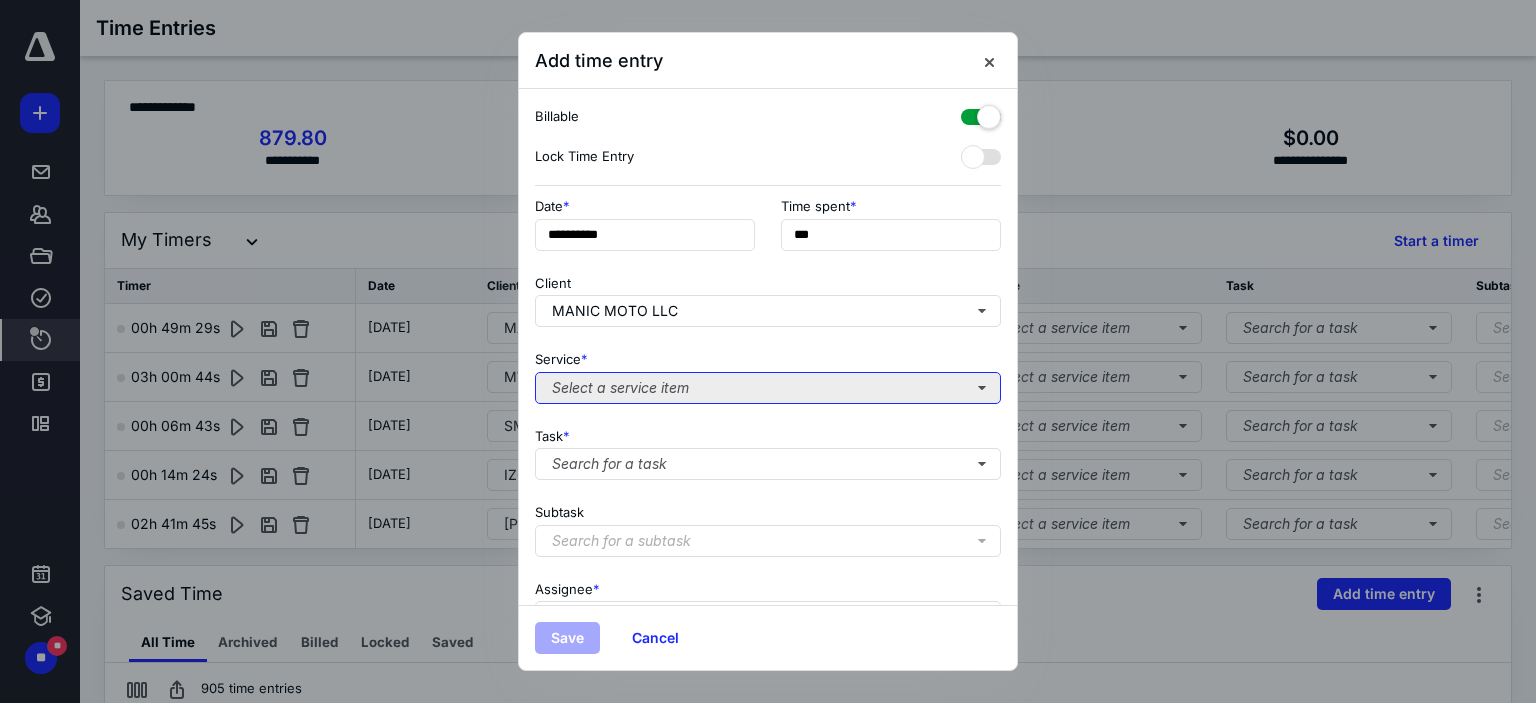 click on "Select a service item" at bounding box center (768, 388) 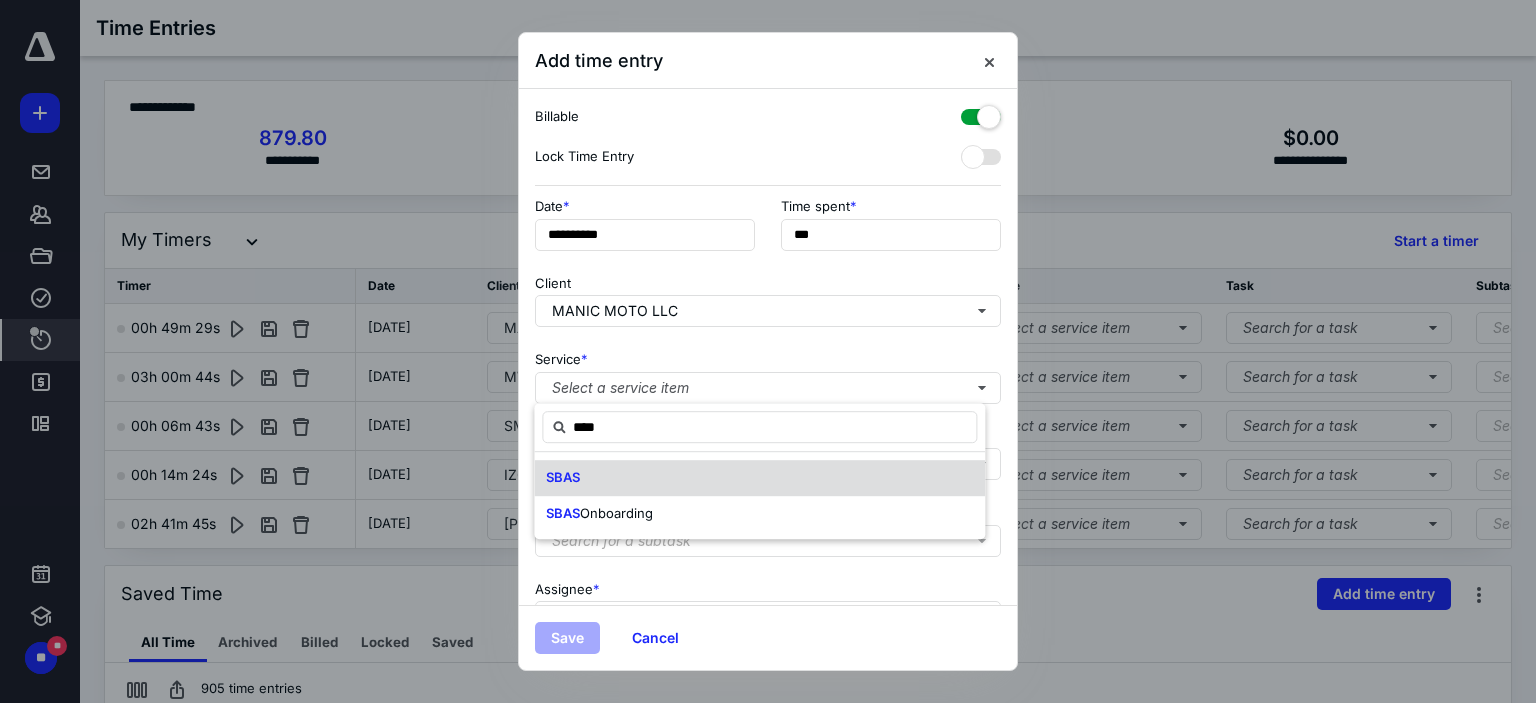 click on "SBAS" at bounding box center (759, 478) 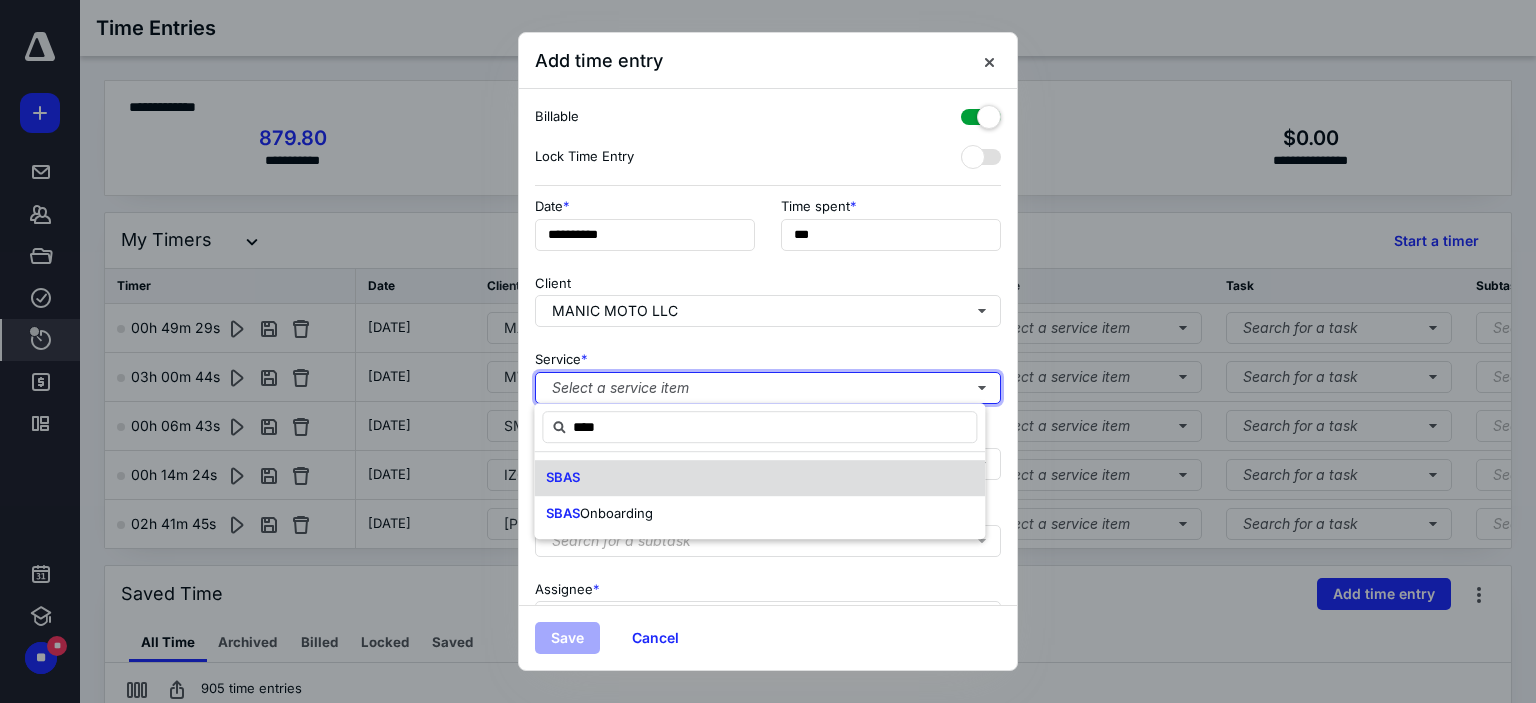 type 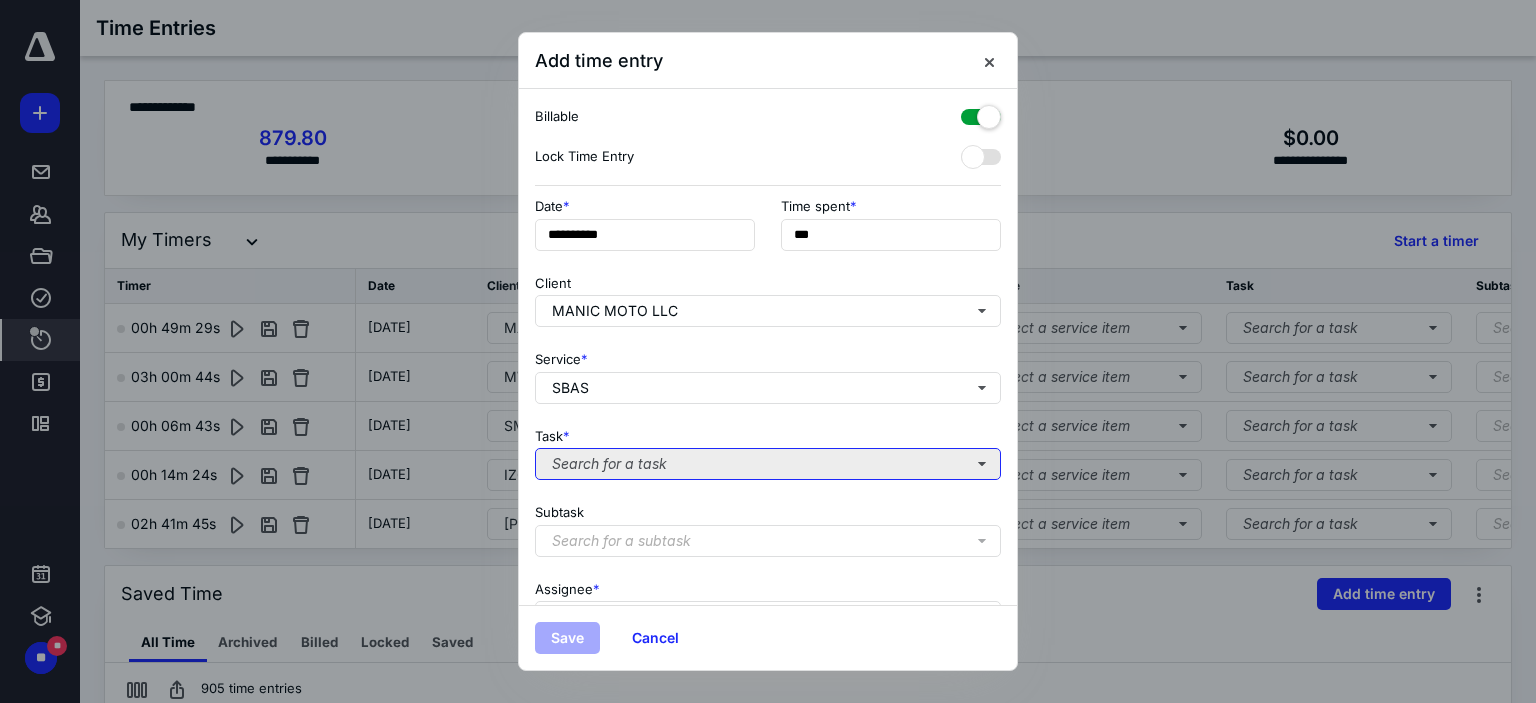 click on "Search for a task" at bounding box center (768, 464) 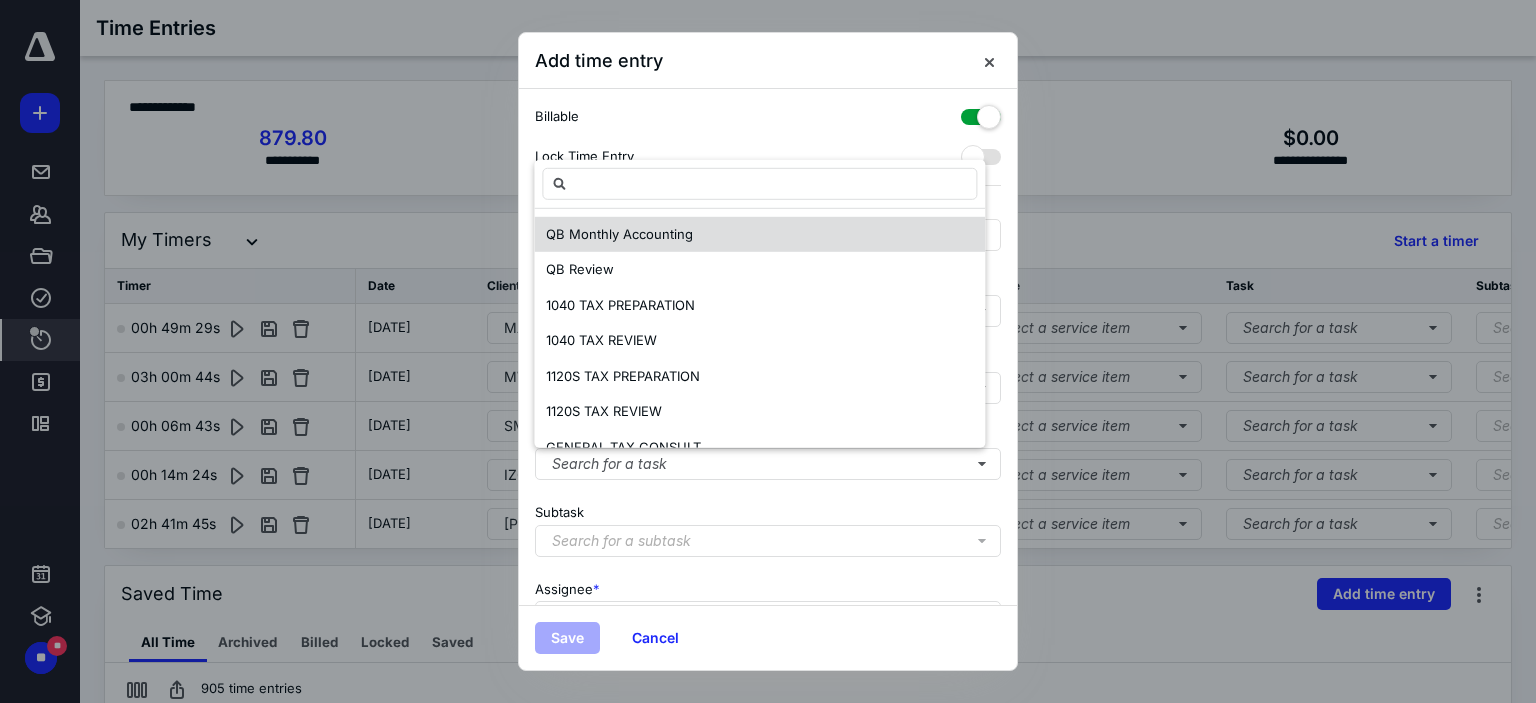 click on "QB Monthly Accounting" at bounding box center (619, 234) 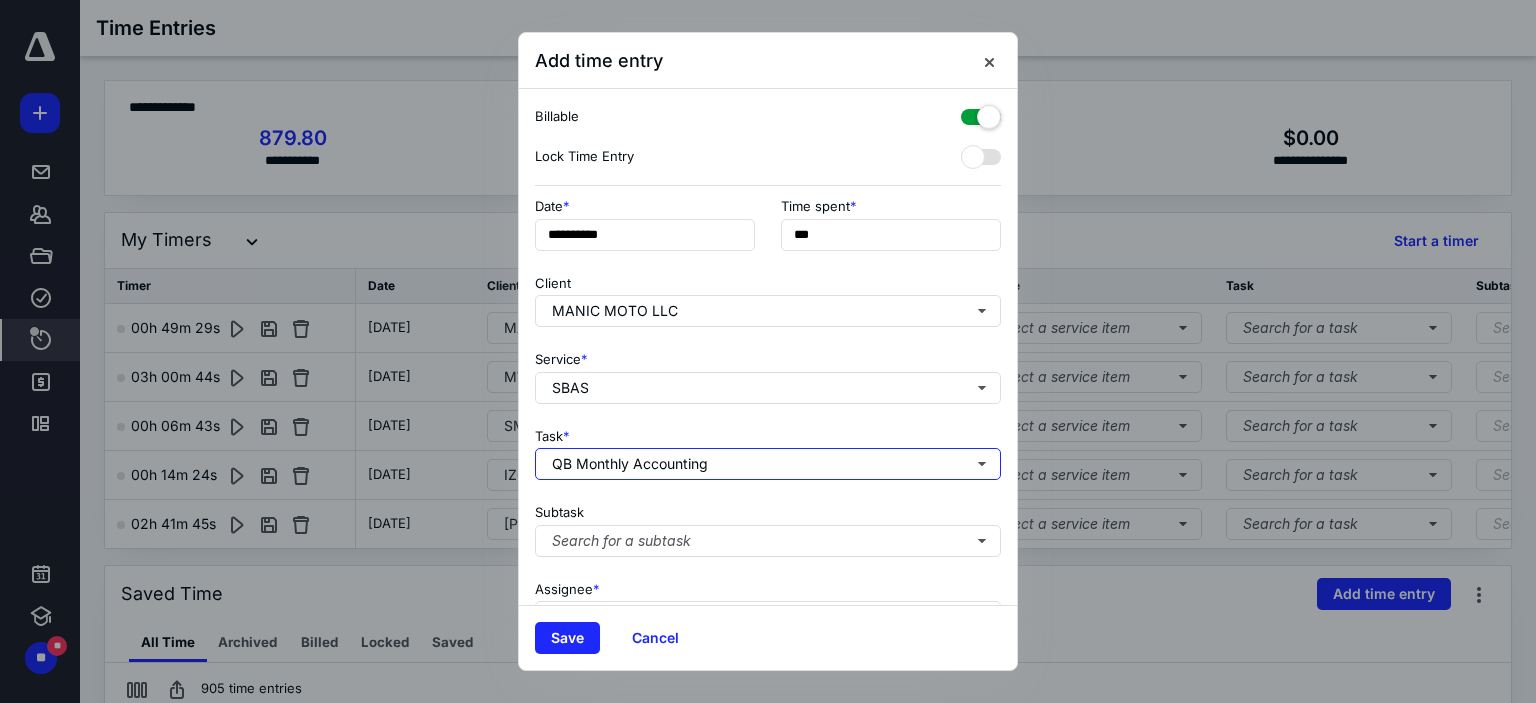 scroll, scrollTop: 197, scrollLeft: 0, axis: vertical 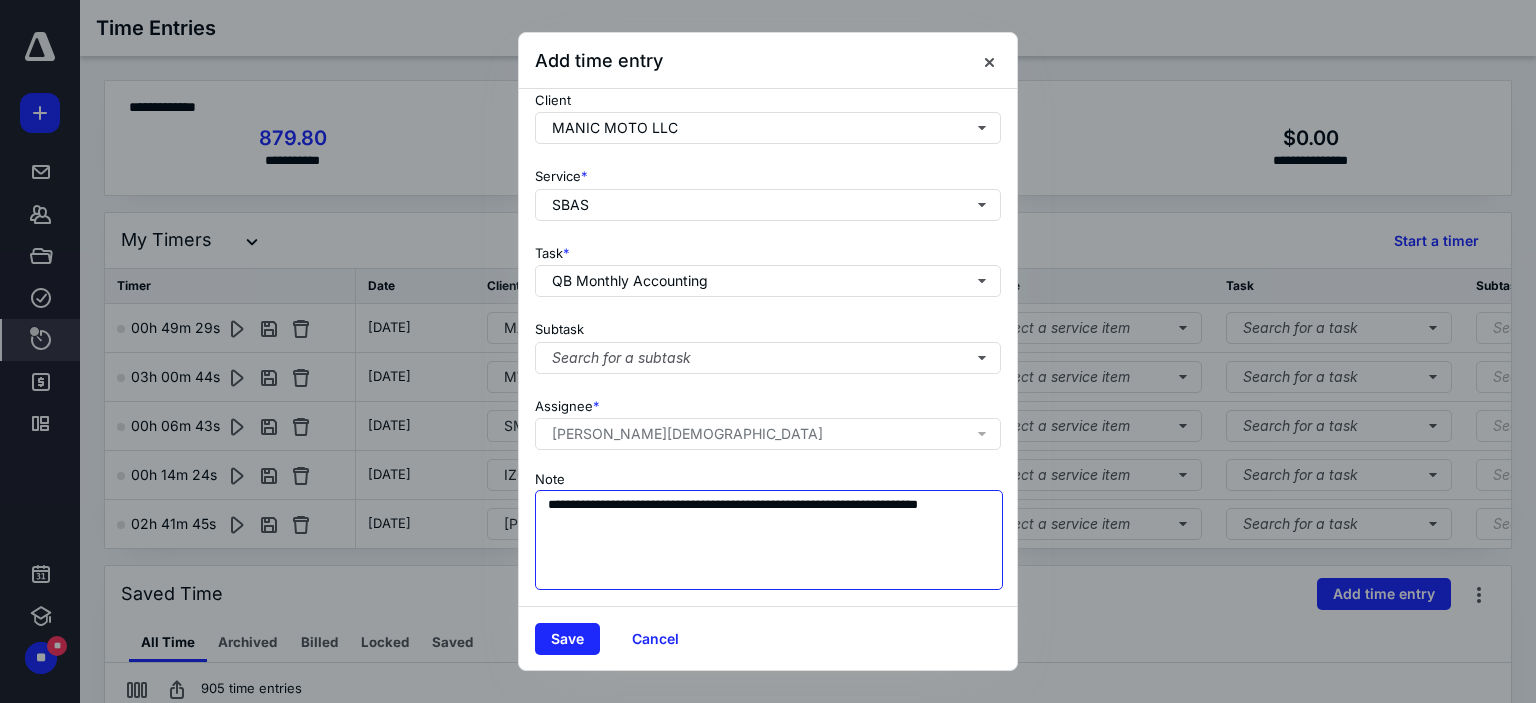 click on "**********" at bounding box center (769, 540) 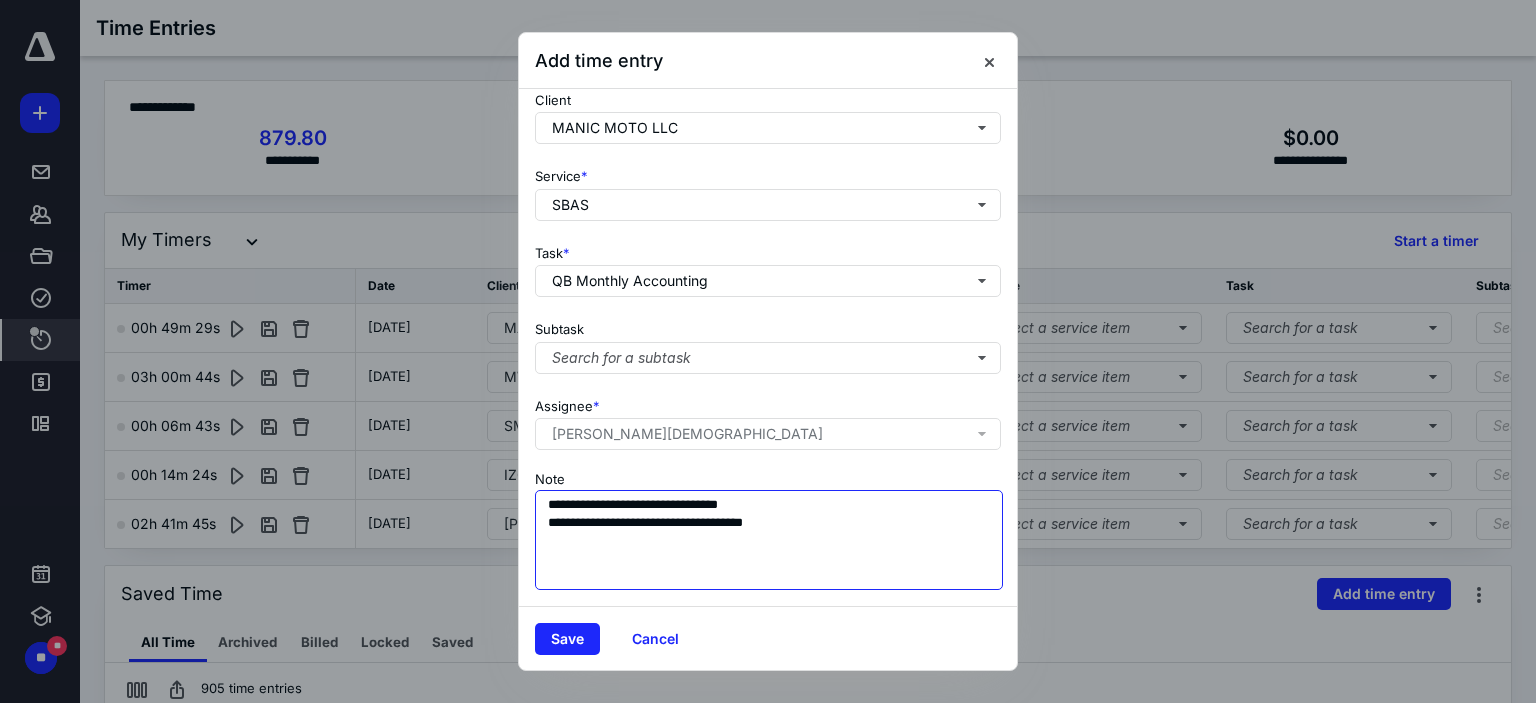 click on "**********" at bounding box center (769, 540) 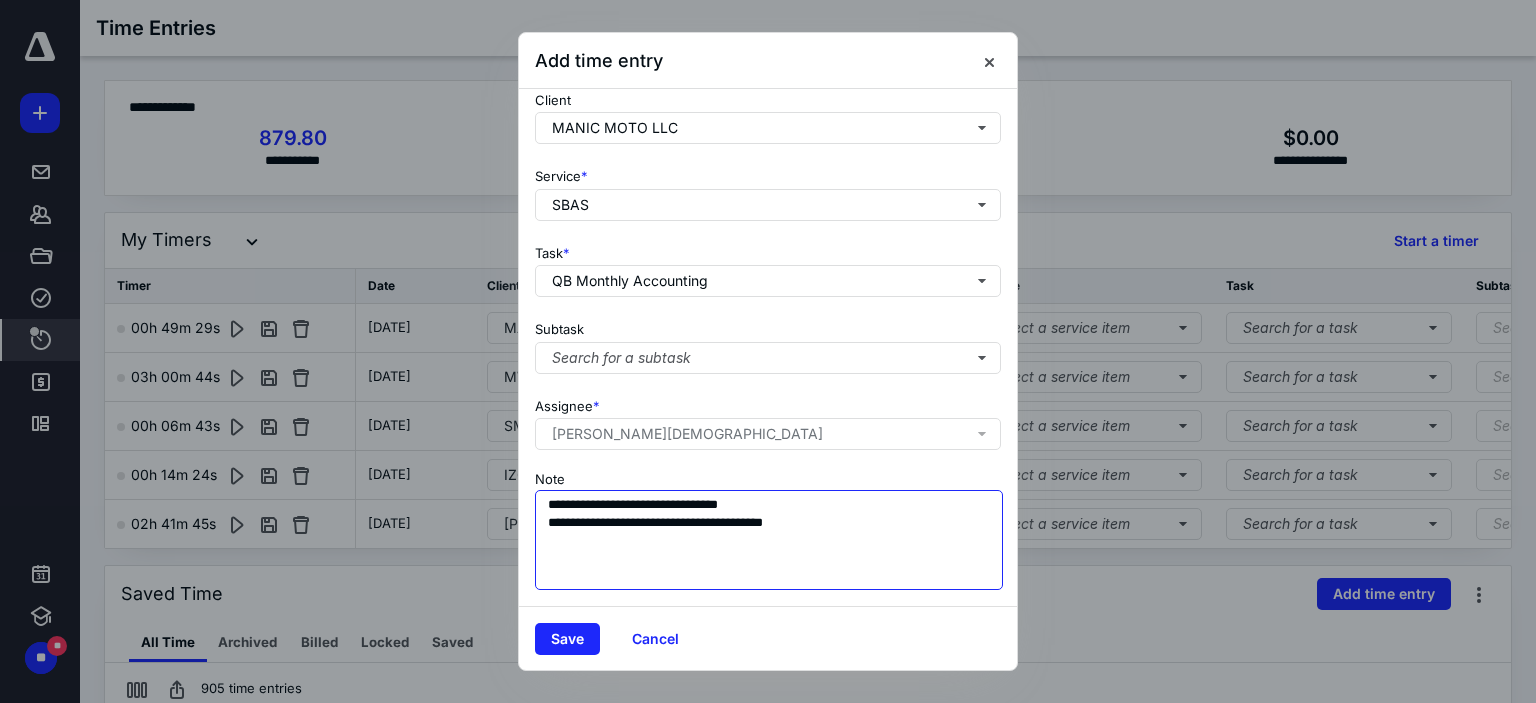 click on "**********" at bounding box center (769, 540) 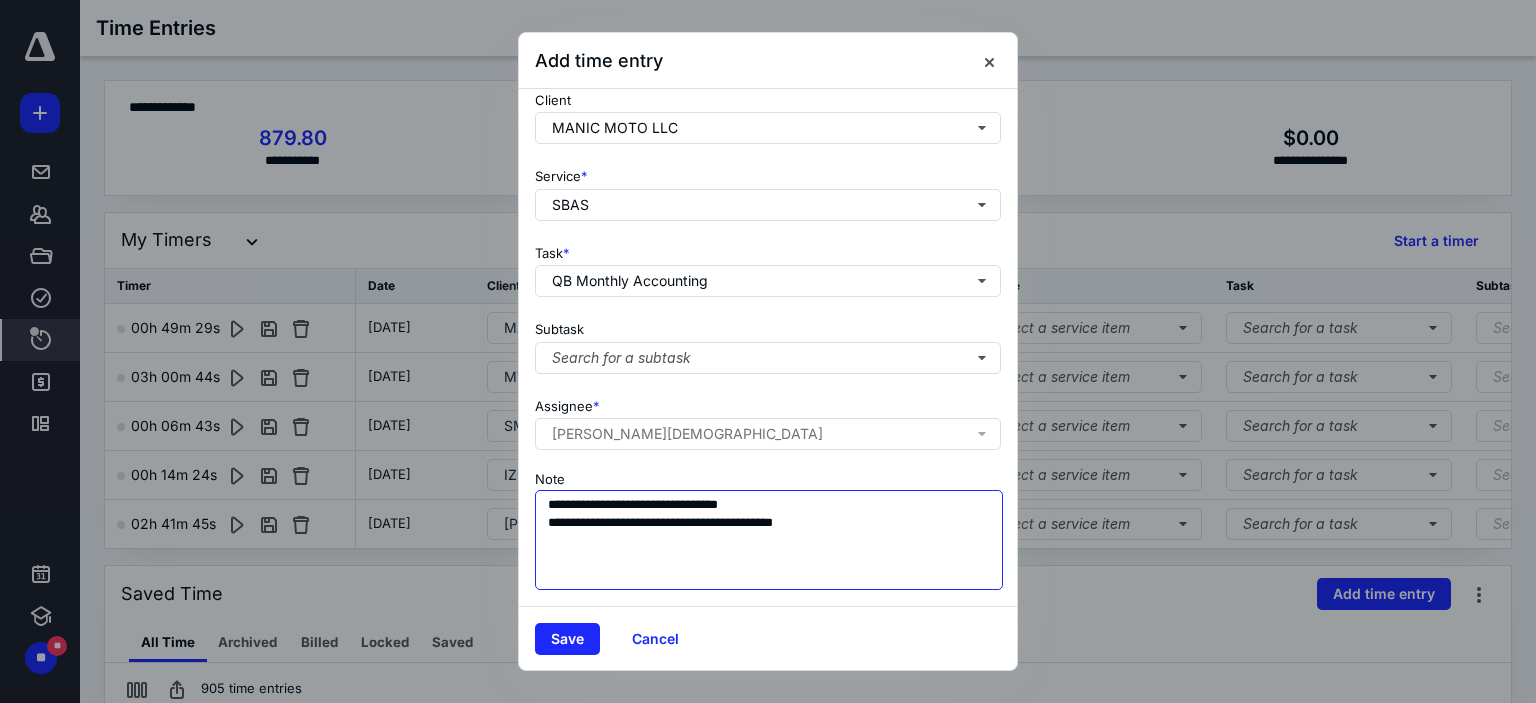 paste on "**********" 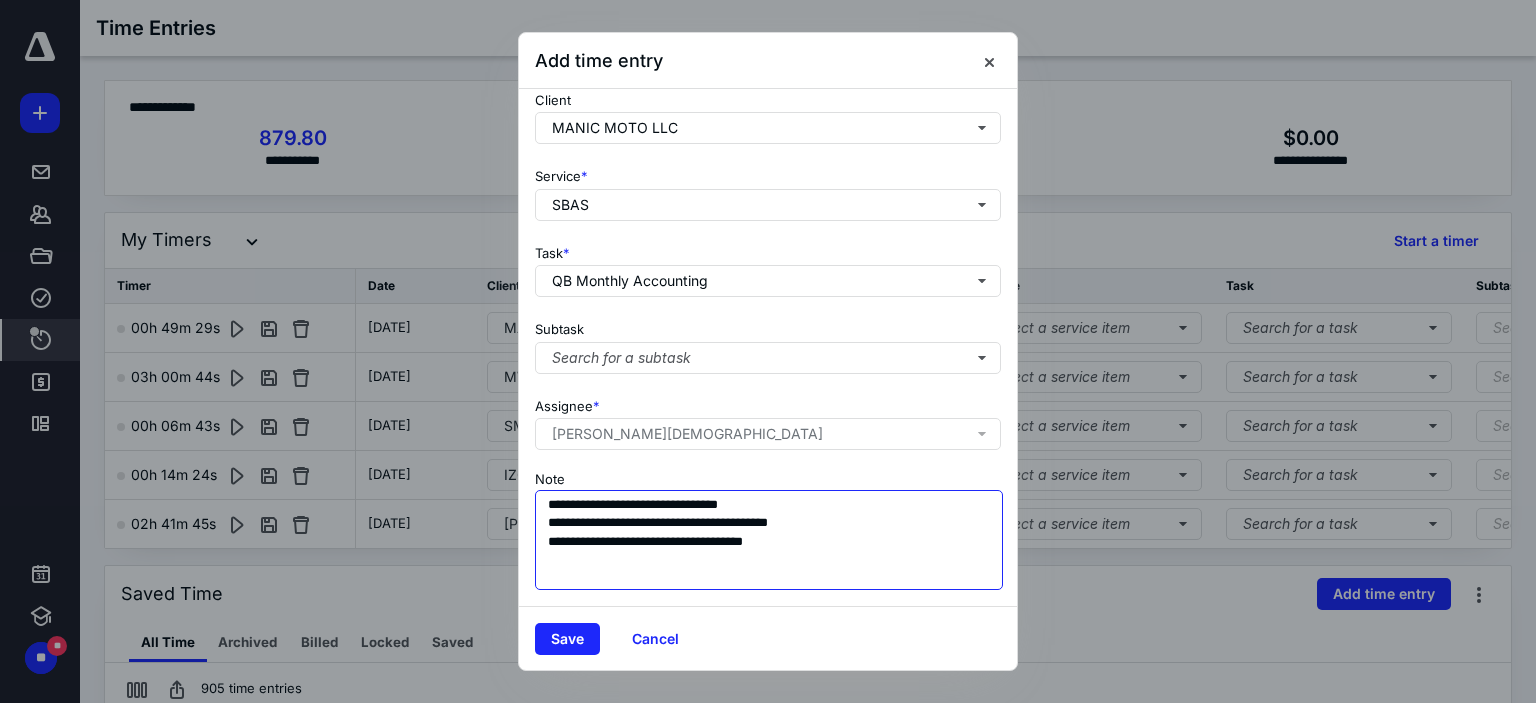 type on "**********" 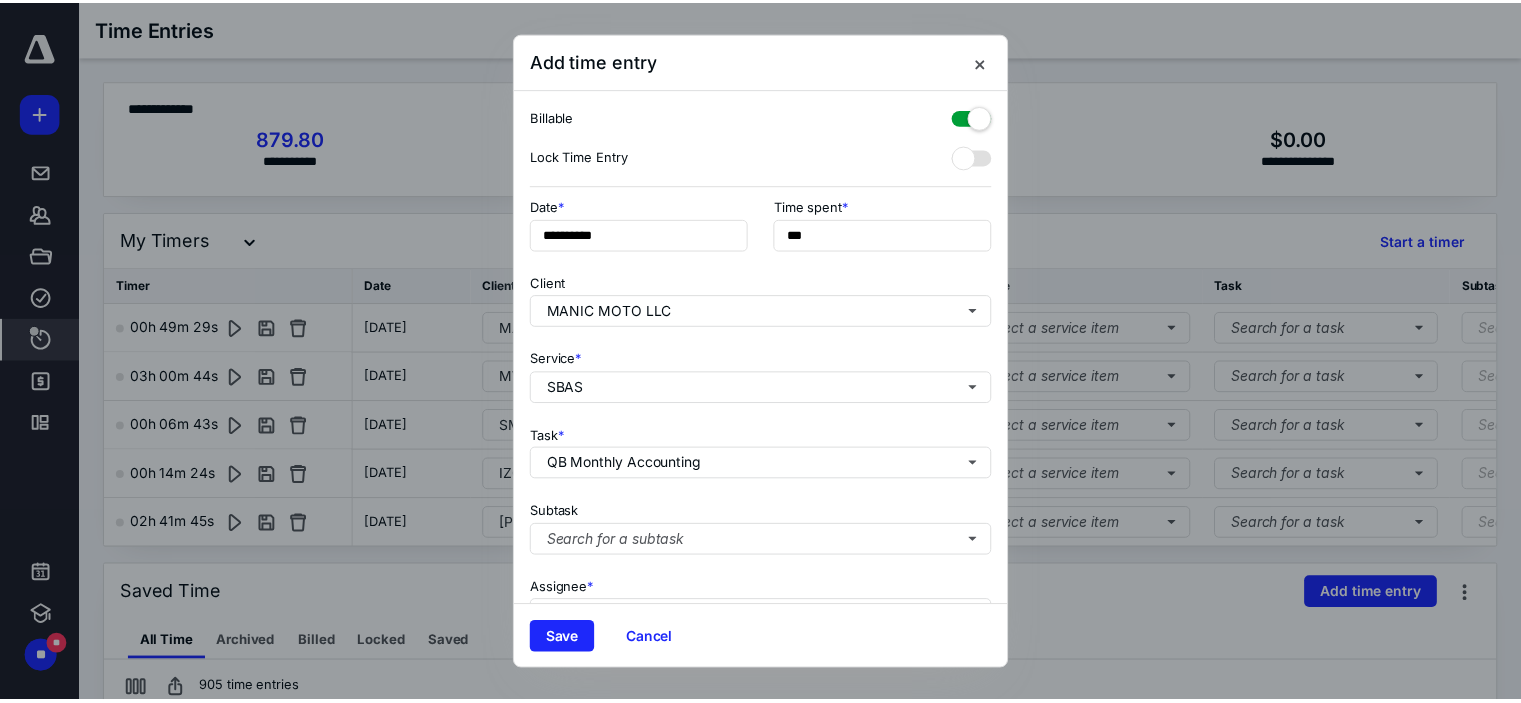 scroll, scrollTop: 197, scrollLeft: 0, axis: vertical 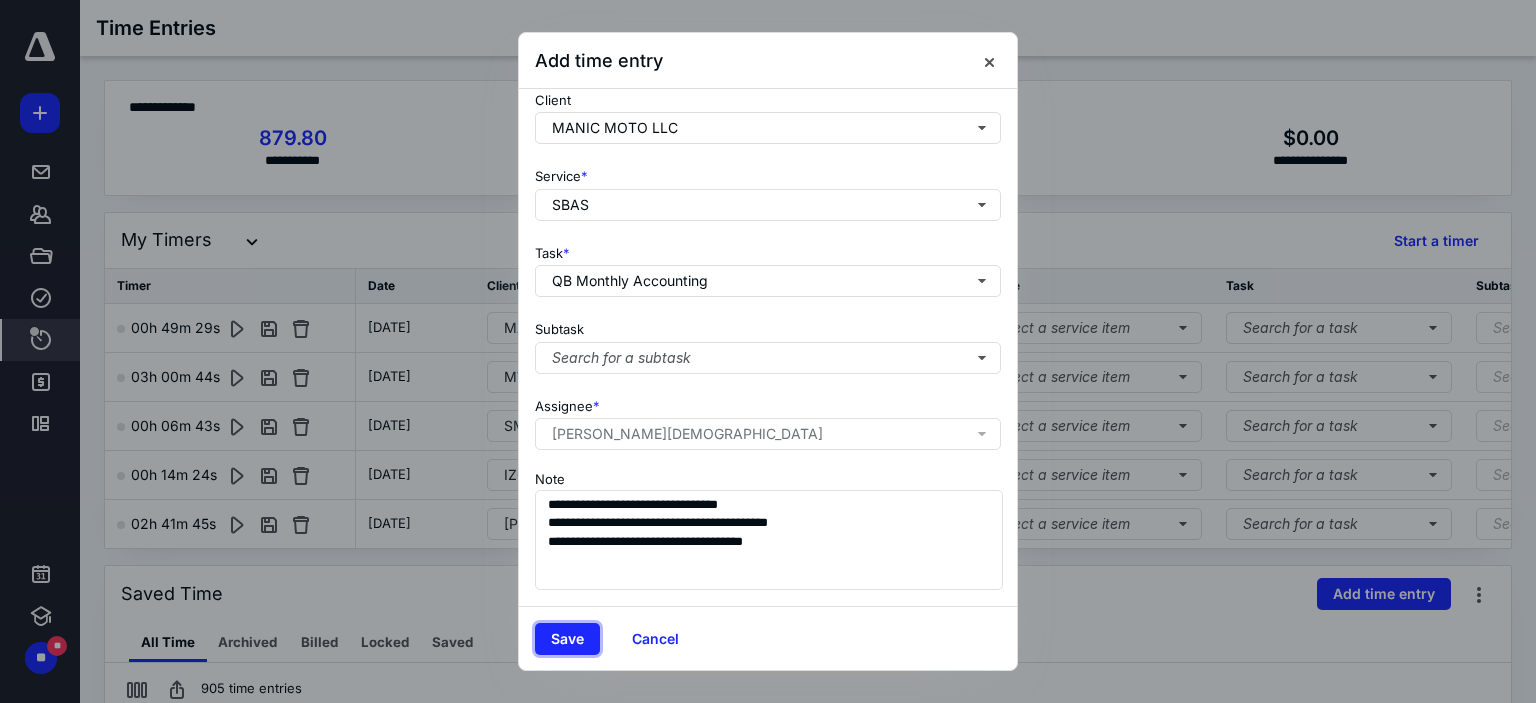 drag, startPoint x: 555, startPoint y: 631, endPoint x: 620, endPoint y: 620, distance: 65.9242 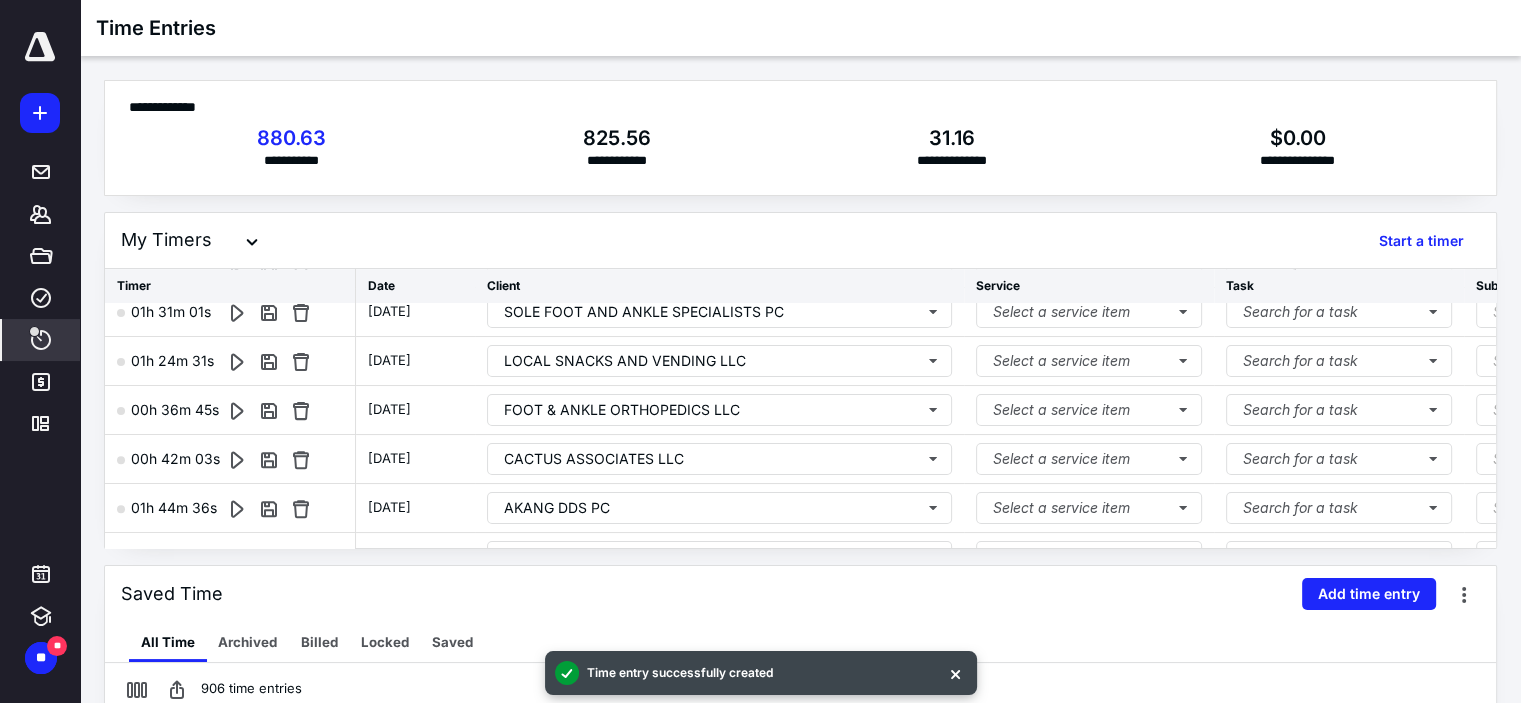 scroll, scrollTop: 1088, scrollLeft: 0, axis: vertical 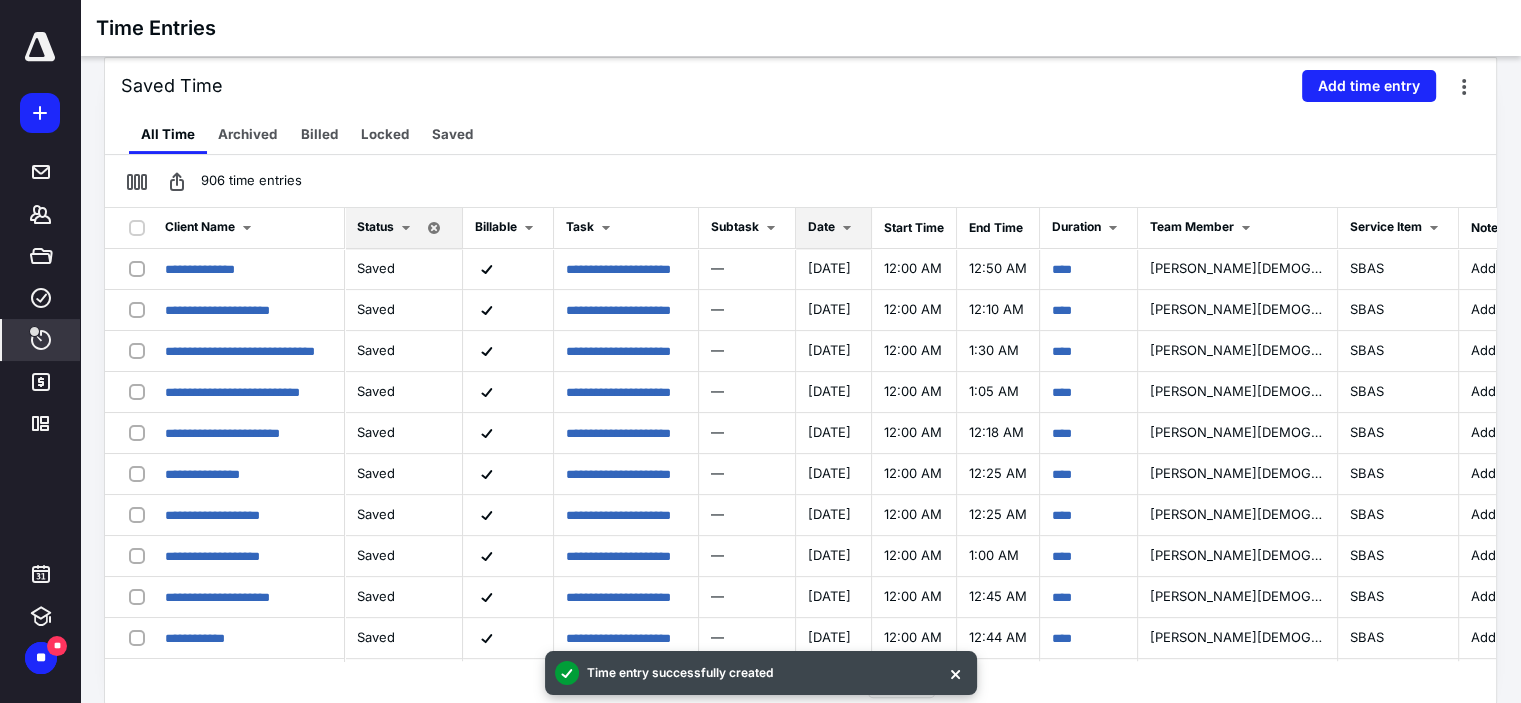 click on "Date" at bounding box center [821, 226] 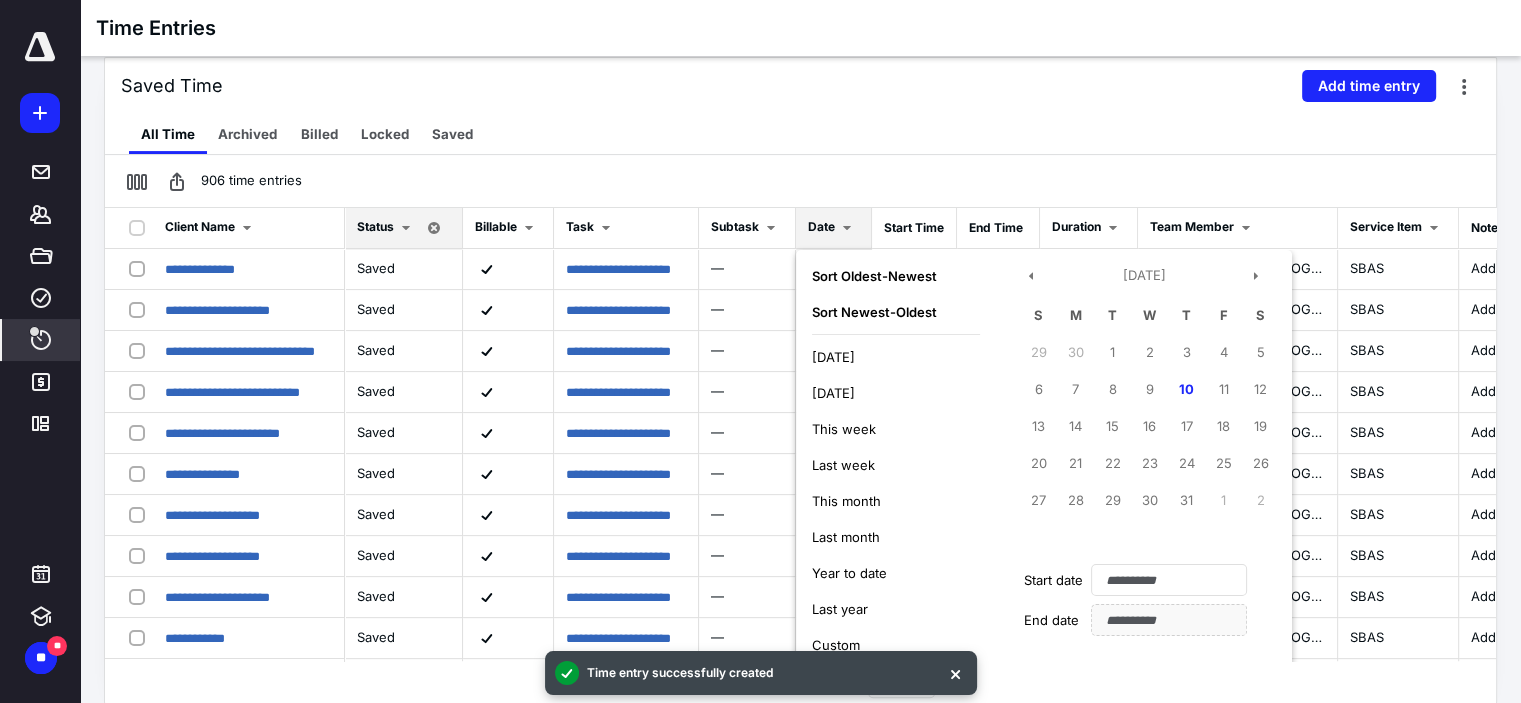 click on "This month" at bounding box center (896, 501) 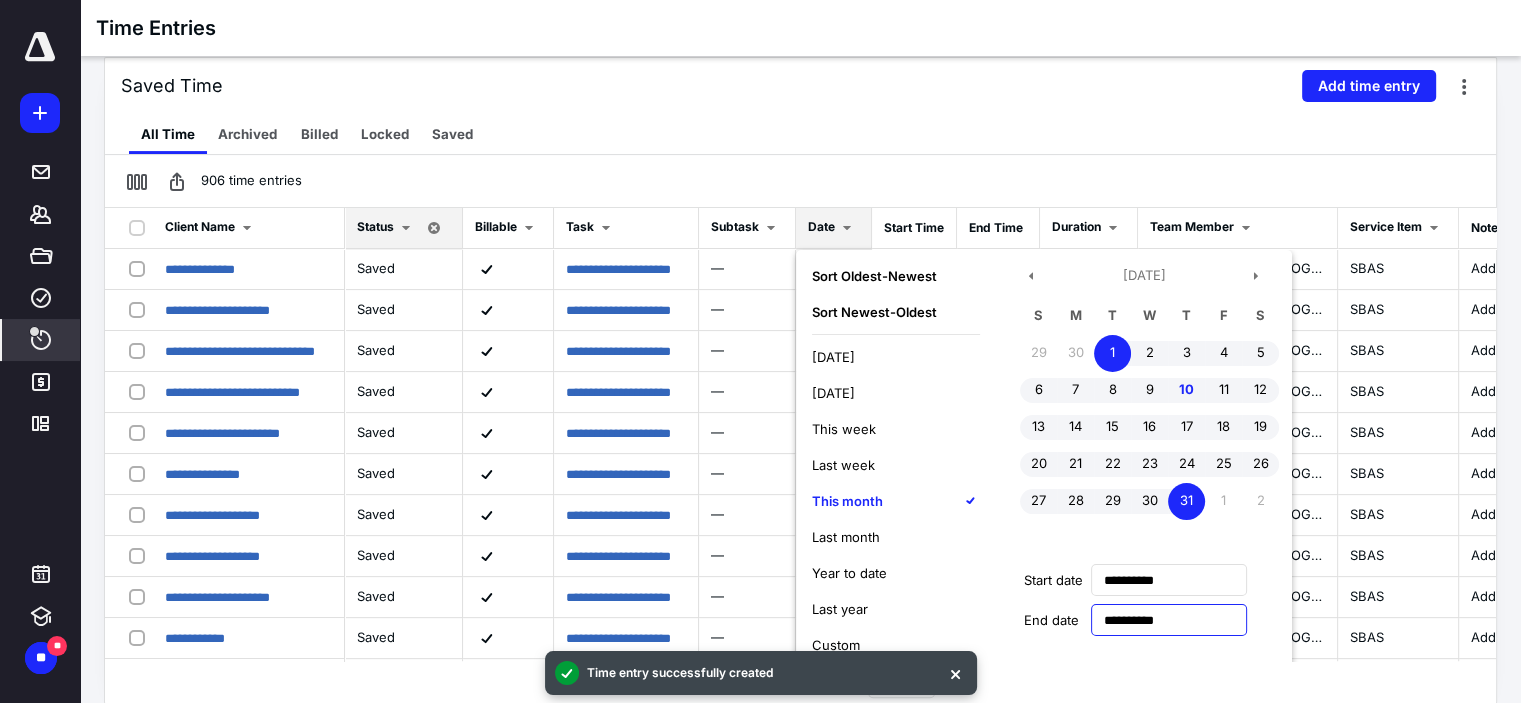 click on "**********" at bounding box center (1169, 620) 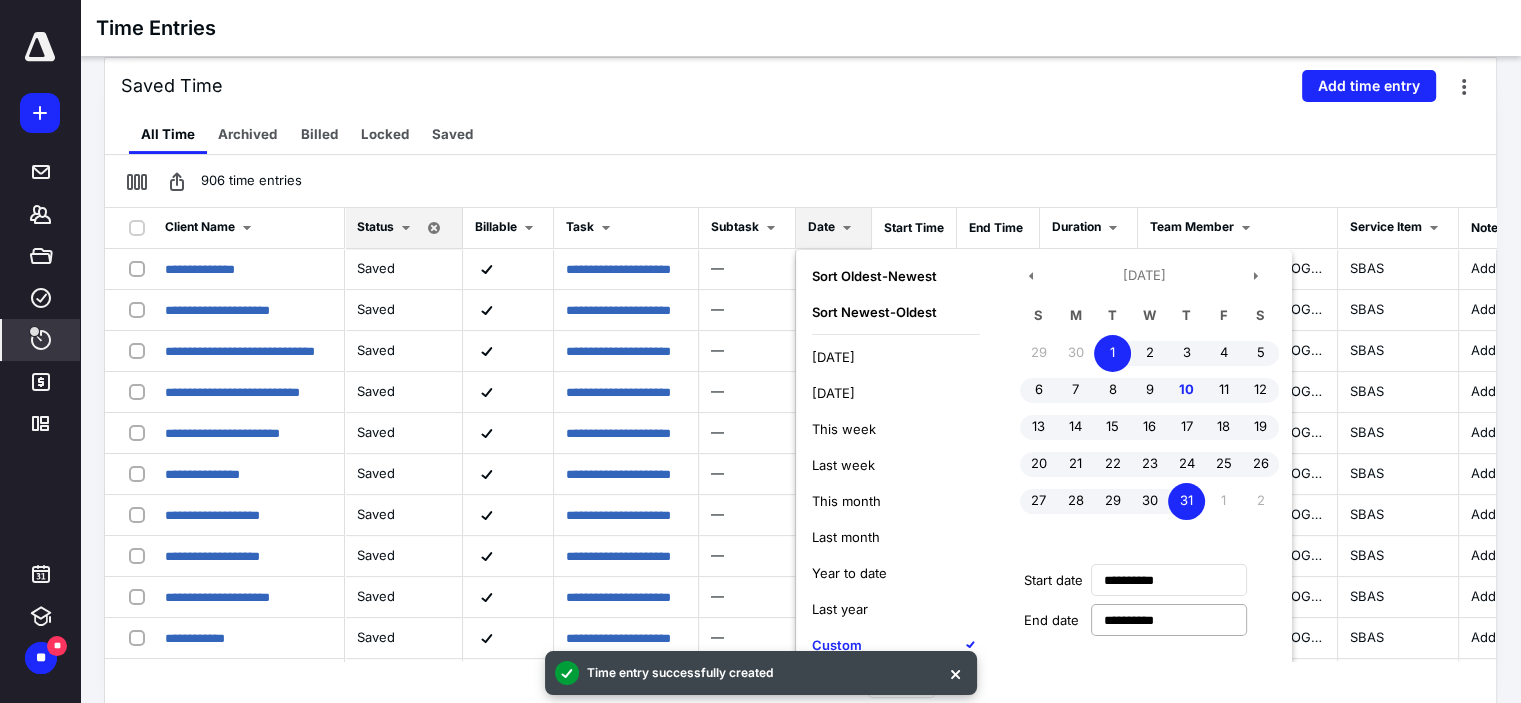 type 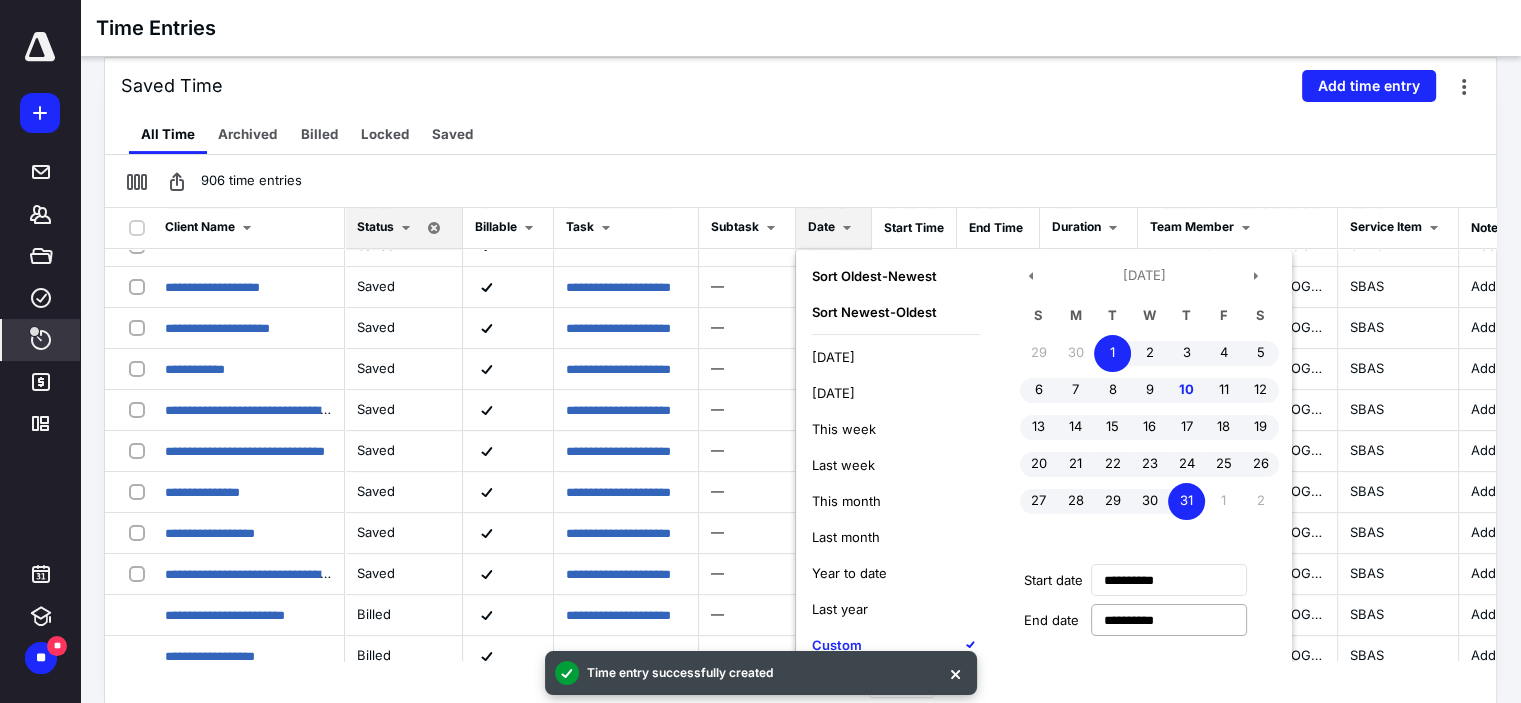 click on "Apply" at bounding box center (848, 696) 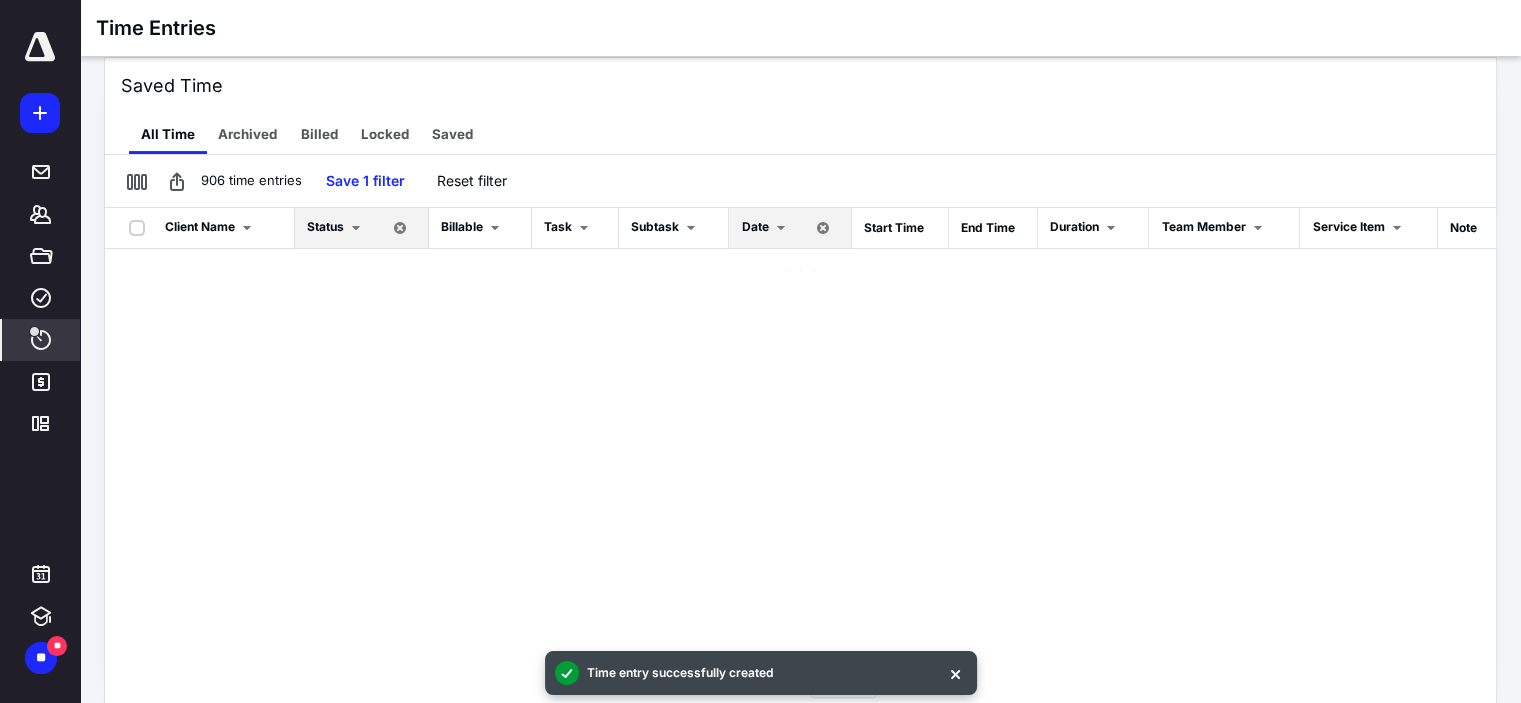 scroll, scrollTop: 0, scrollLeft: 0, axis: both 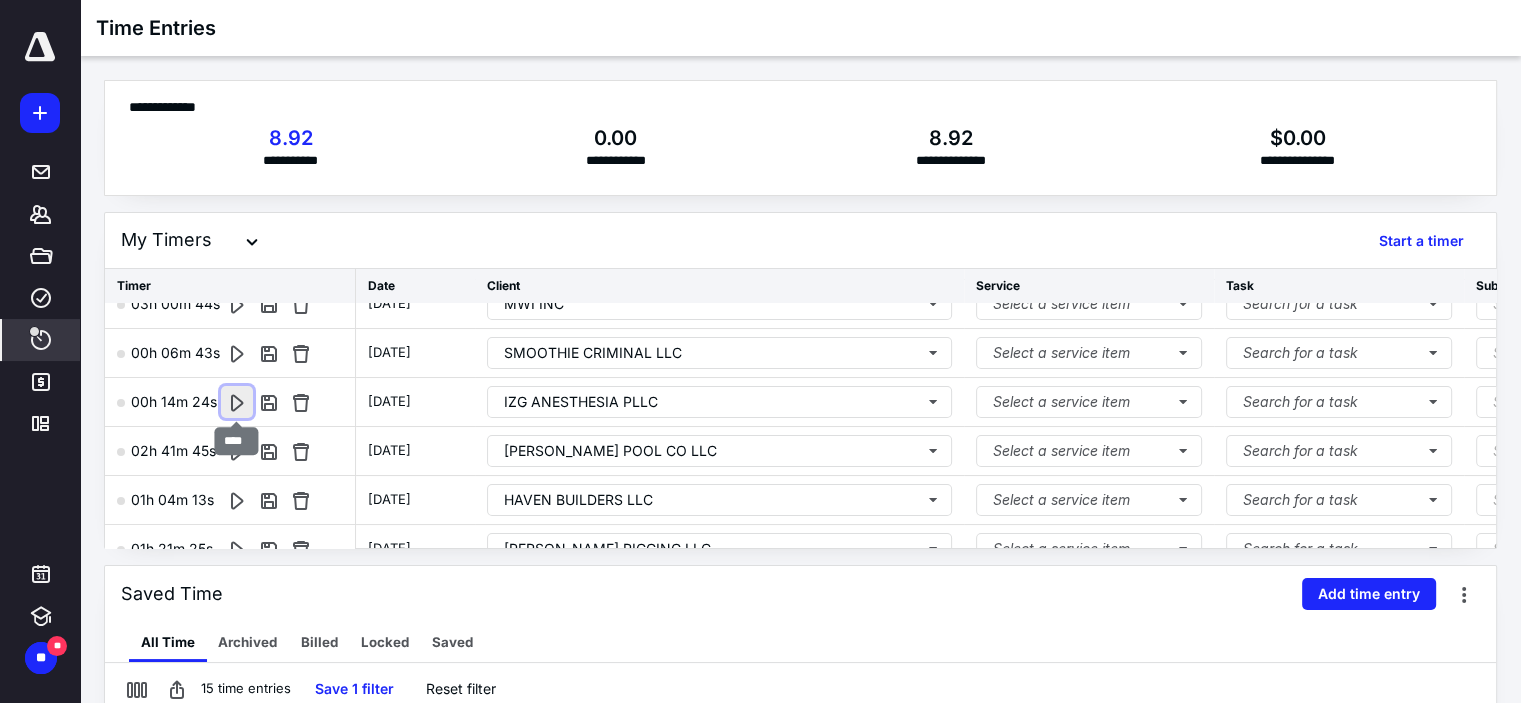 click at bounding box center [237, 402] 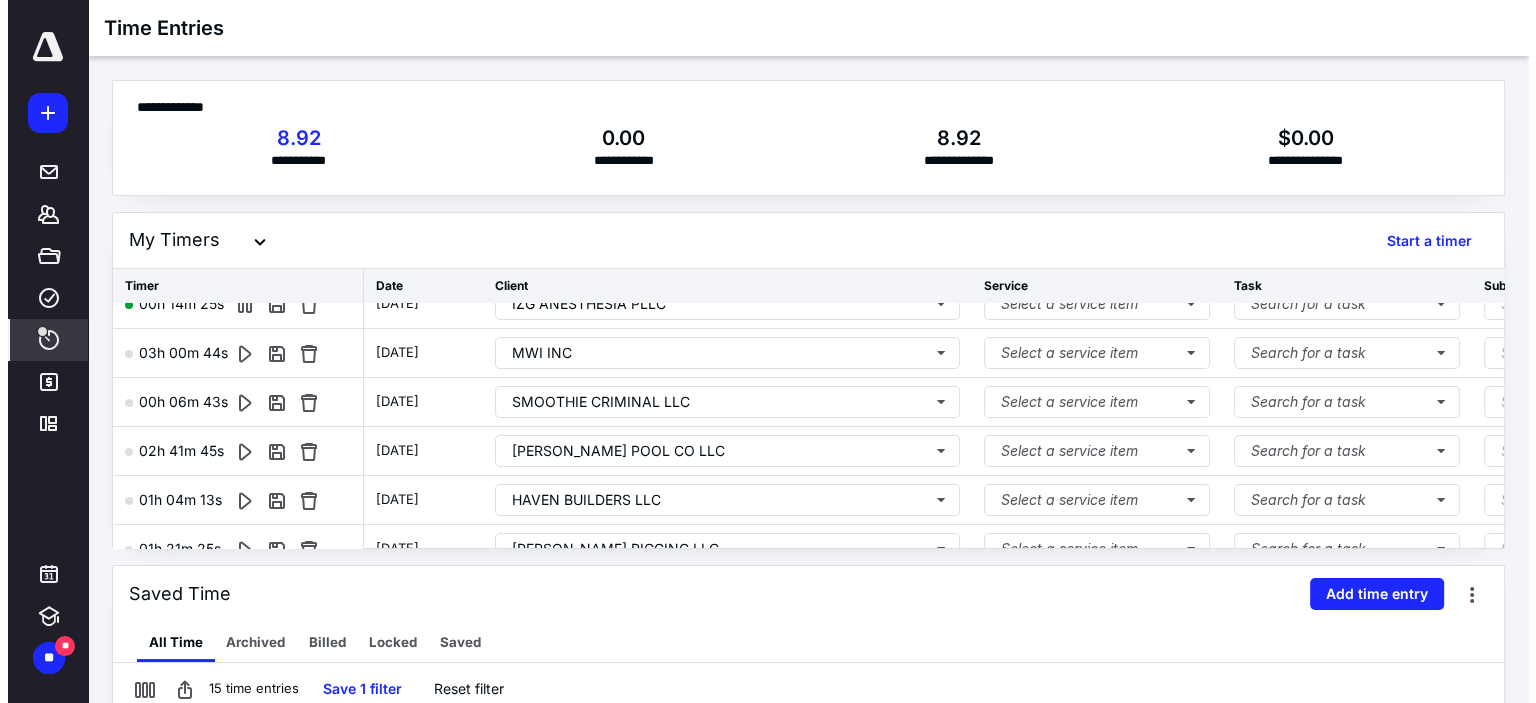 scroll, scrollTop: 0, scrollLeft: 0, axis: both 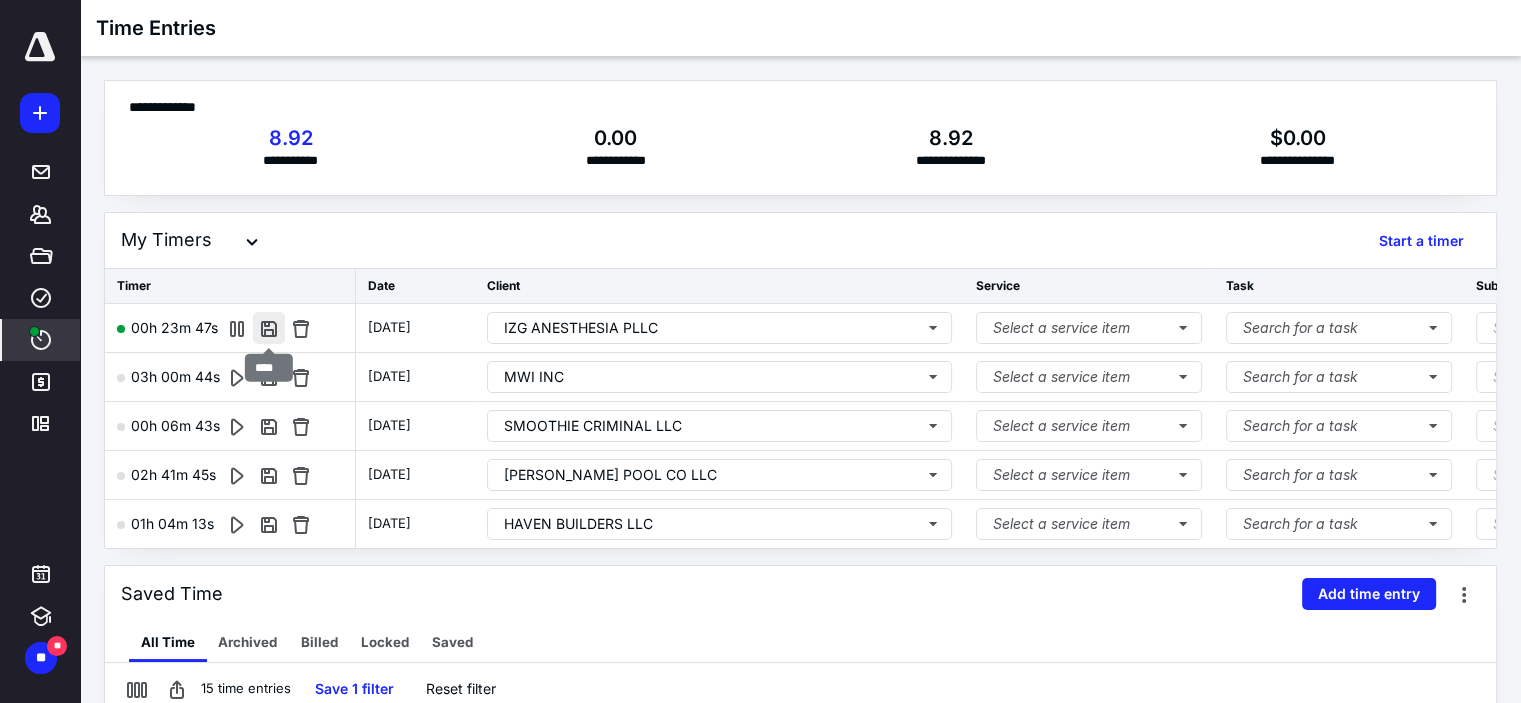 click at bounding box center (269, 328) 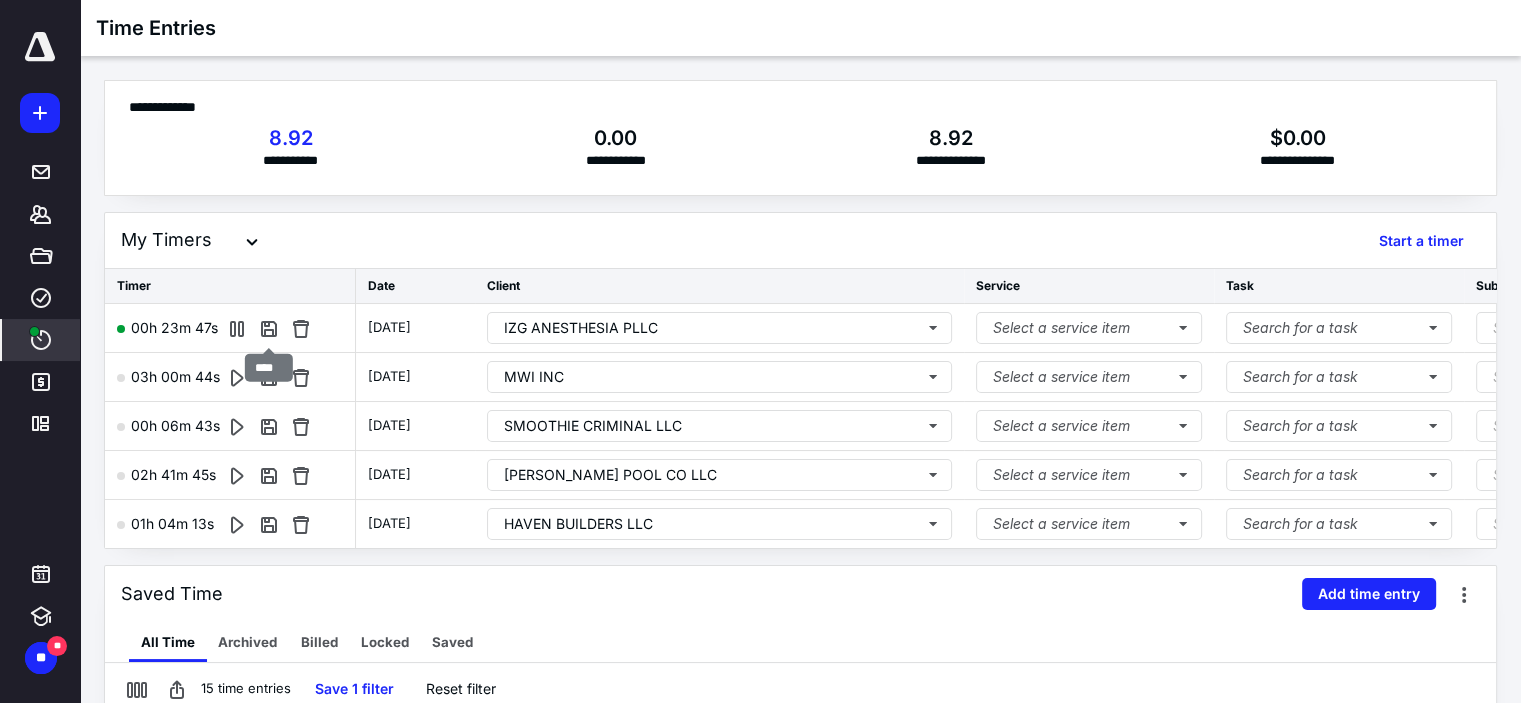 type on "***" 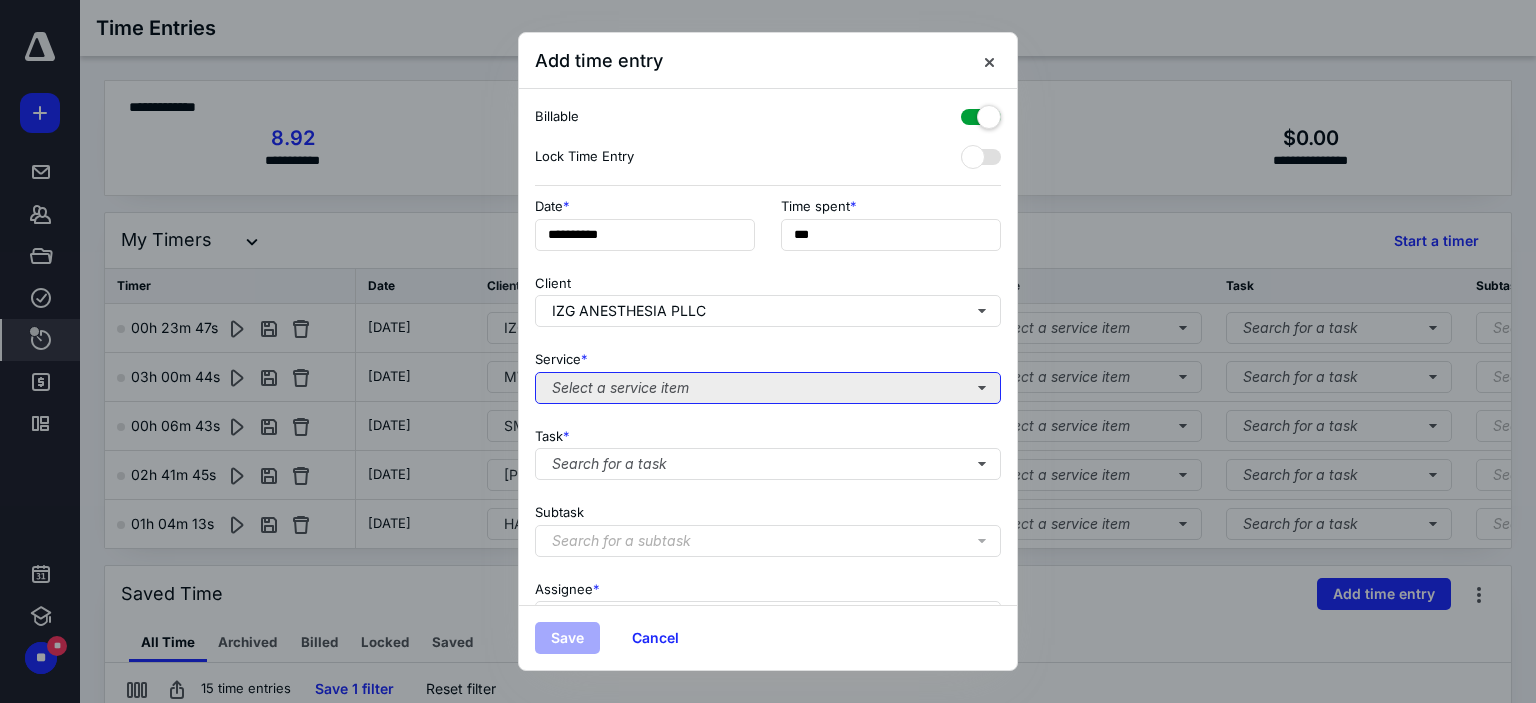 click on "Select a service item" at bounding box center (768, 388) 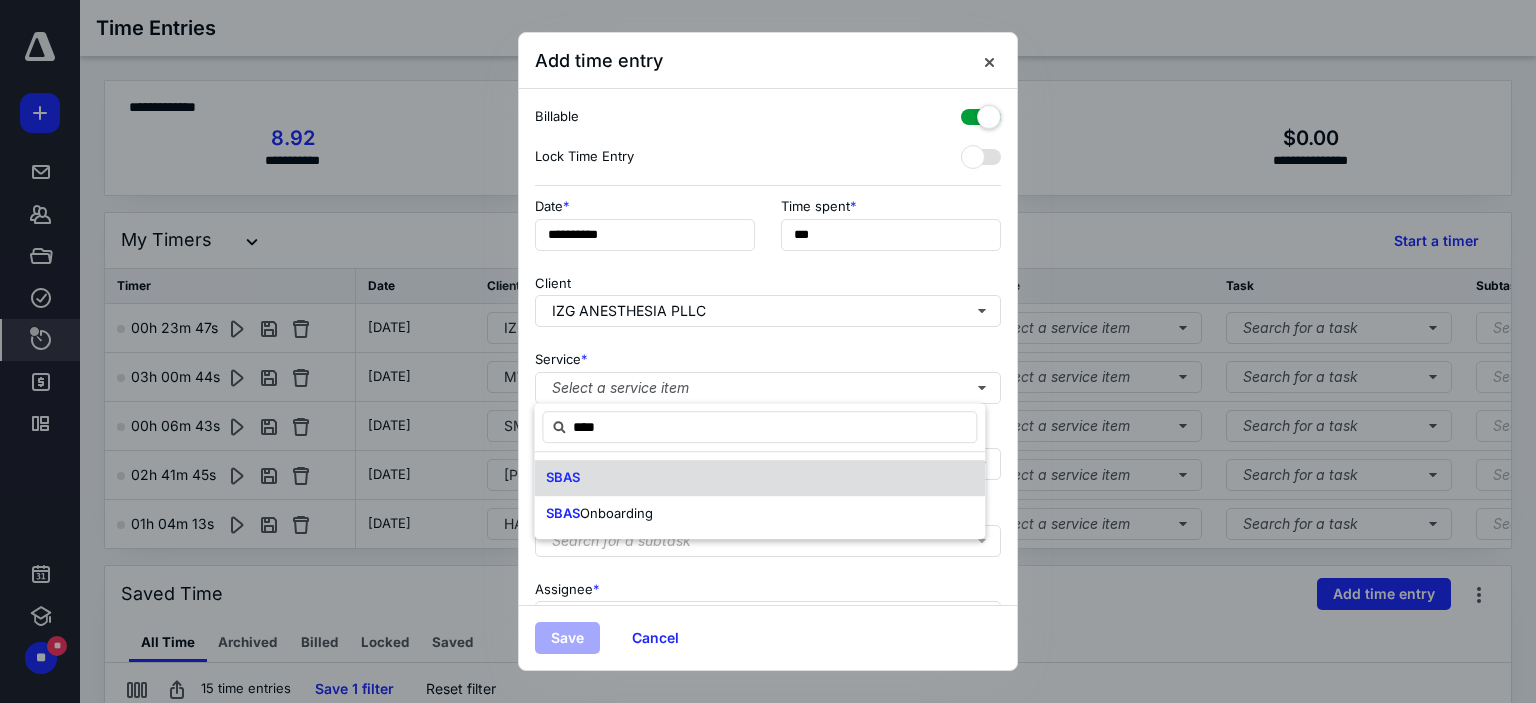 click on "SBAS" at bounding box center [759, 478] 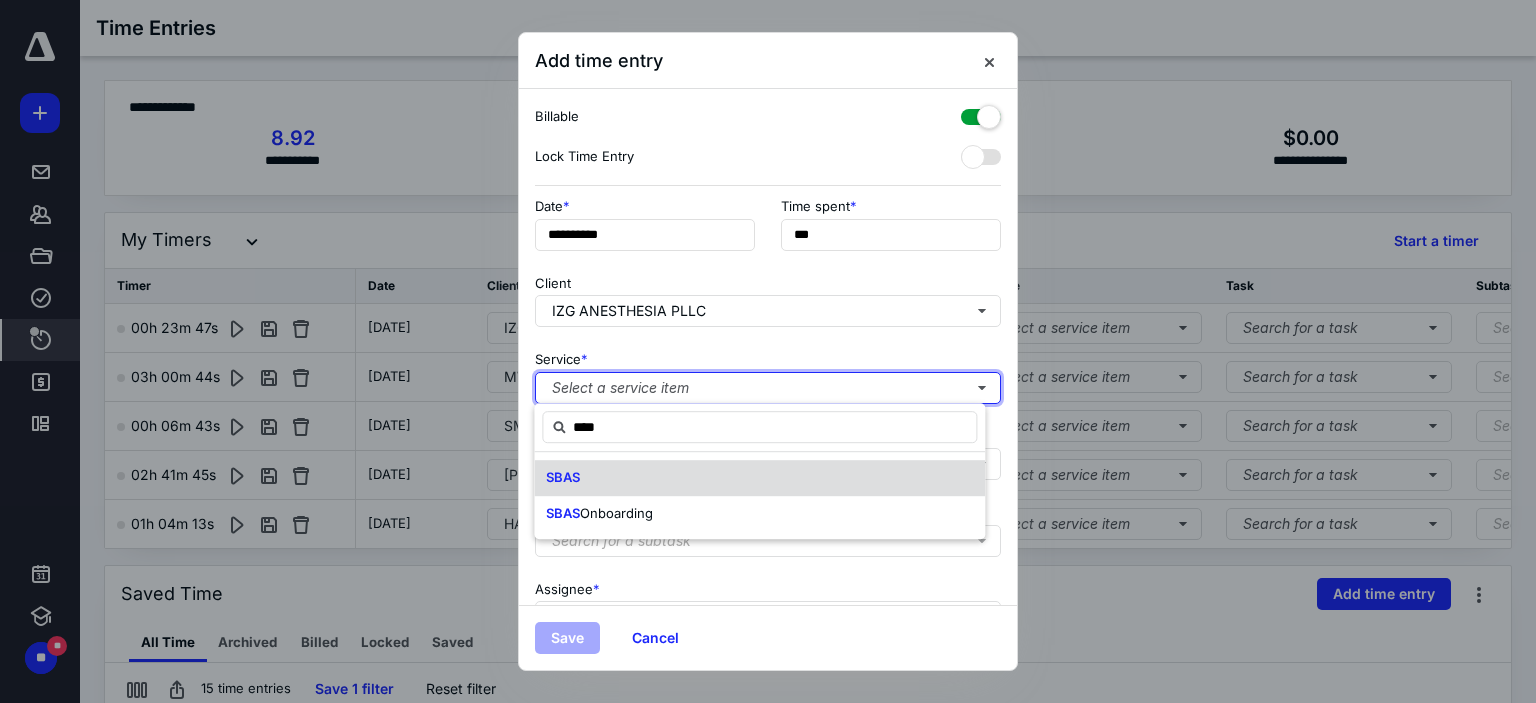 type 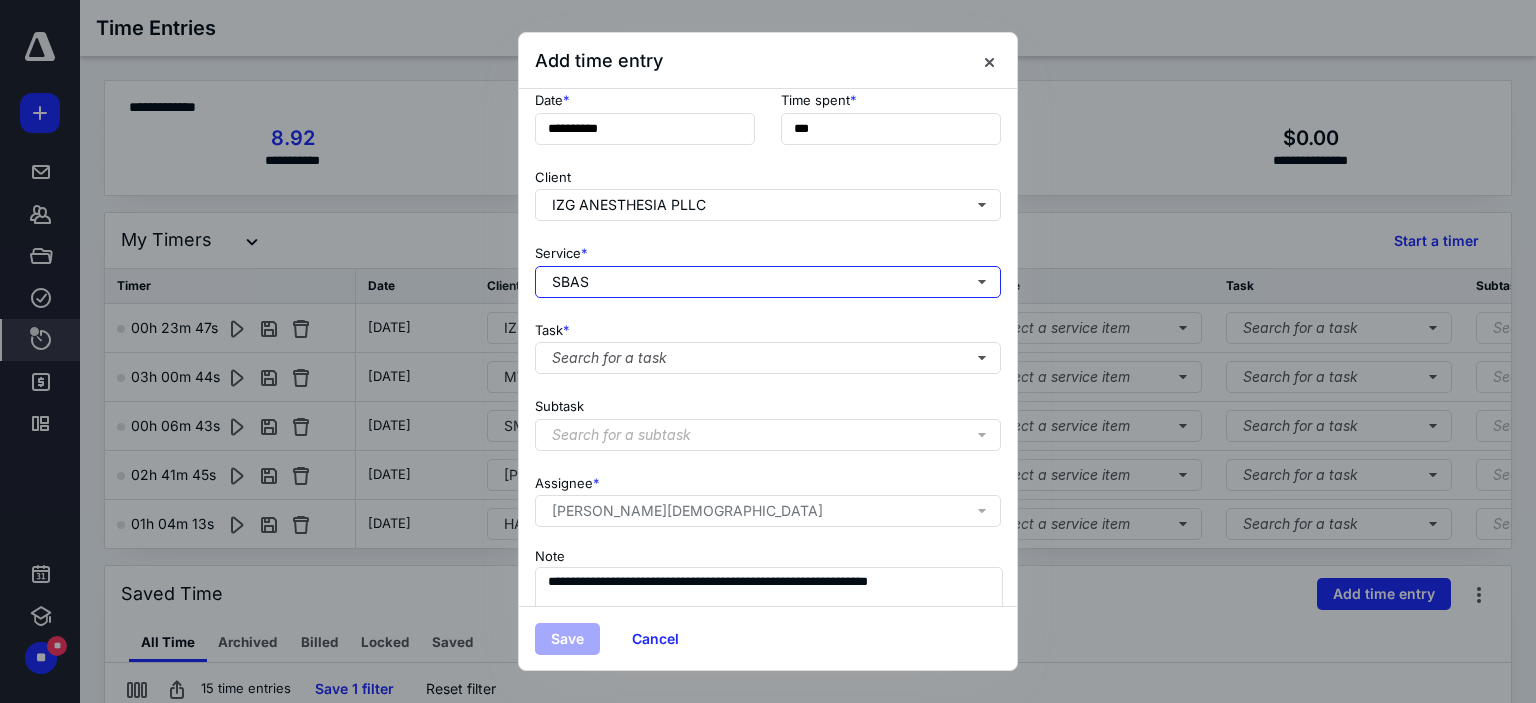 scroll, scrollTop: 197, scrollLeft: 0, axis: vertical 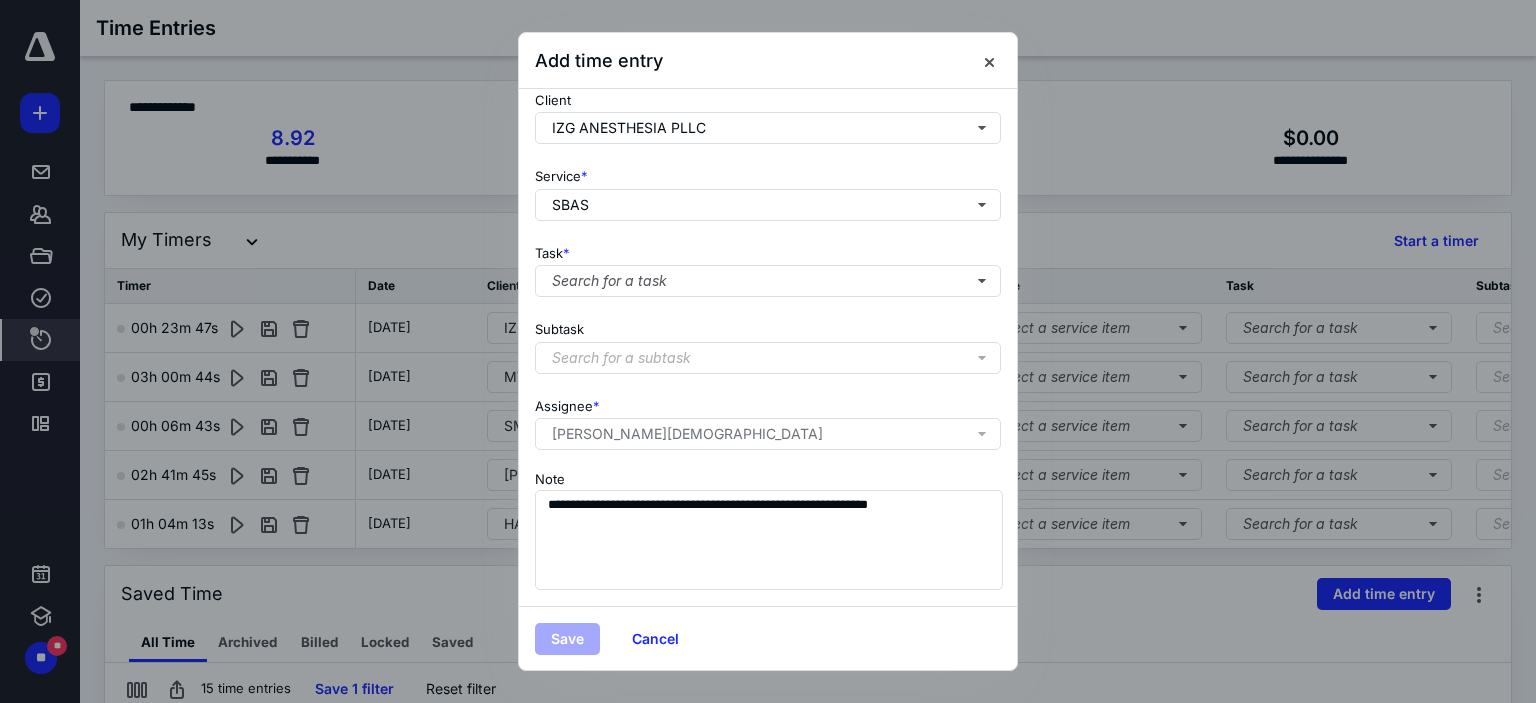 click on "Task * Search for a task" at bounding box center [768, 267] 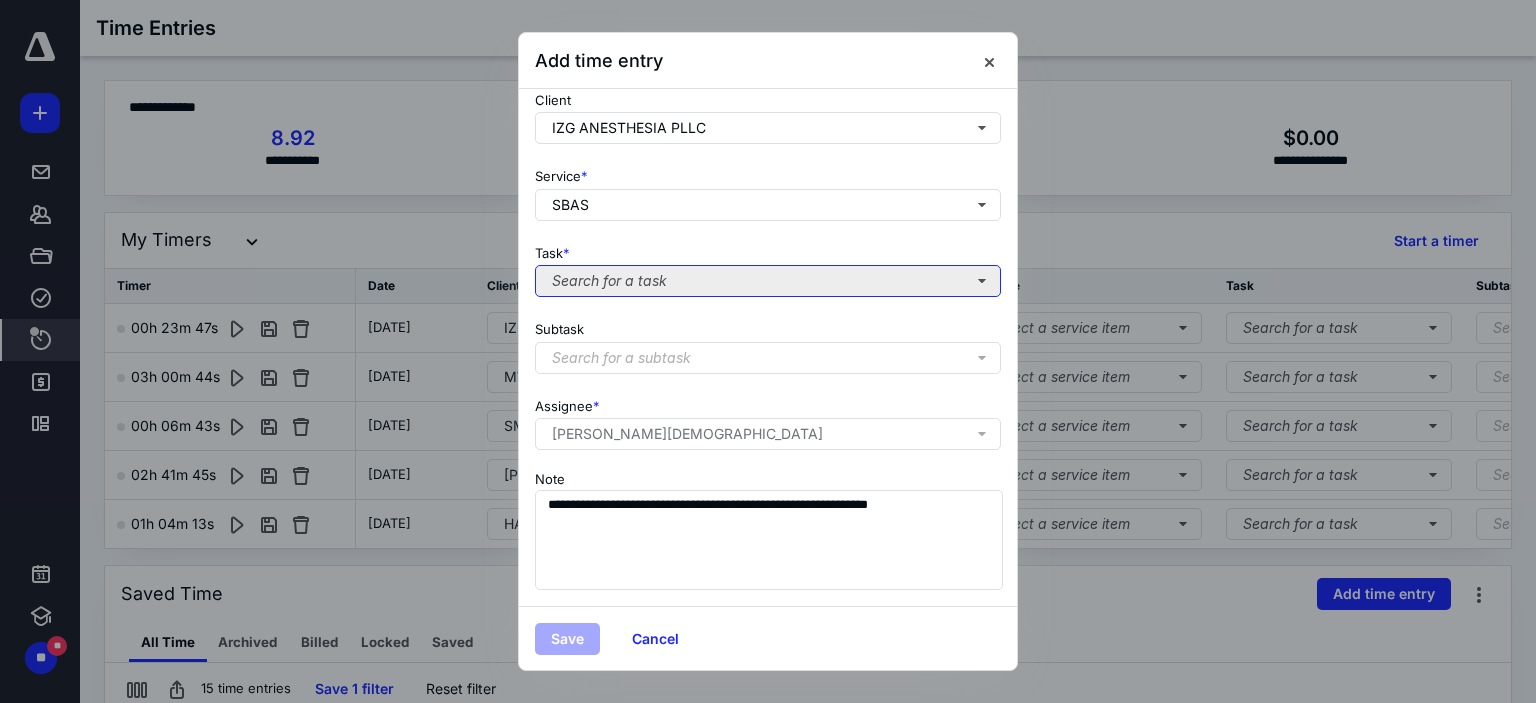 click on "Search for a task" at bounding box center (768, 281) 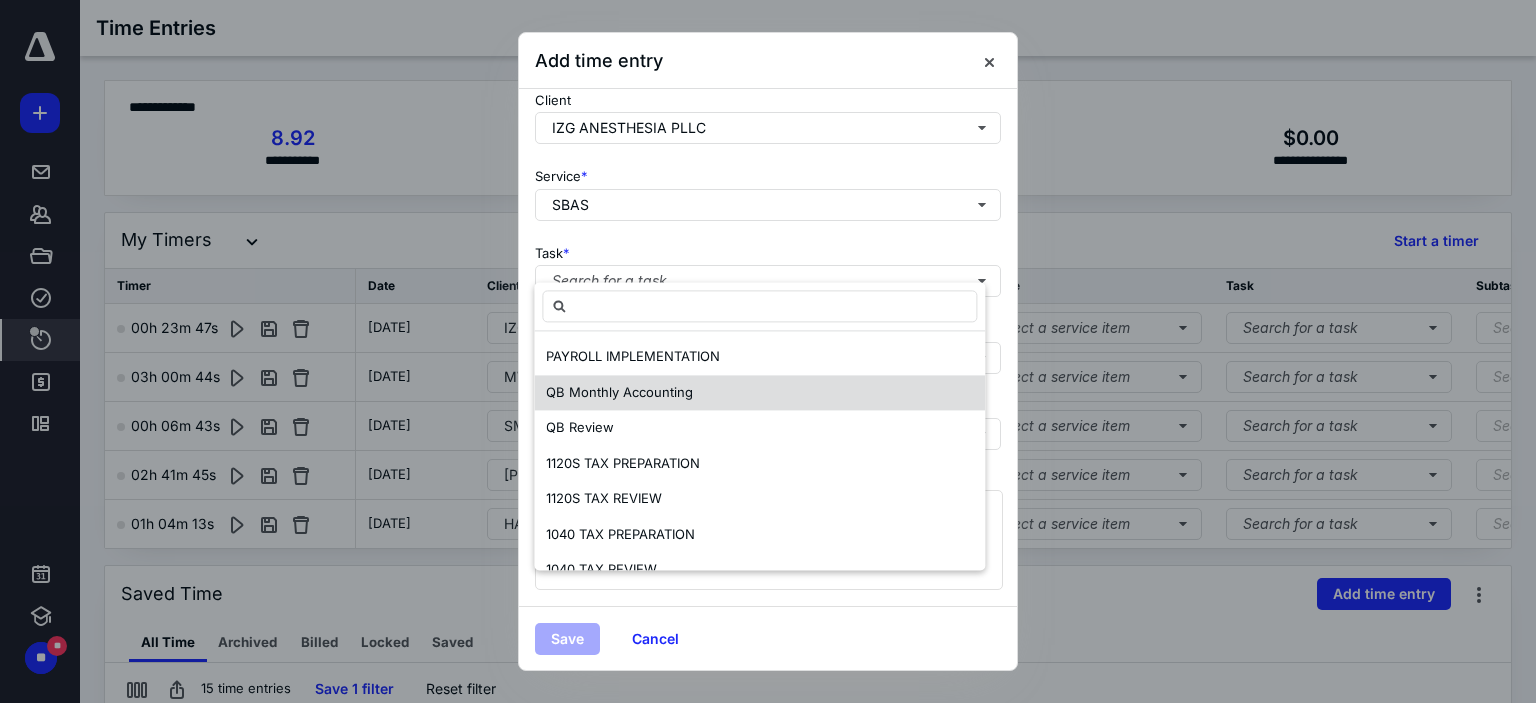 click on "QB Monthly Accounting" at bounding box center [619, 392] 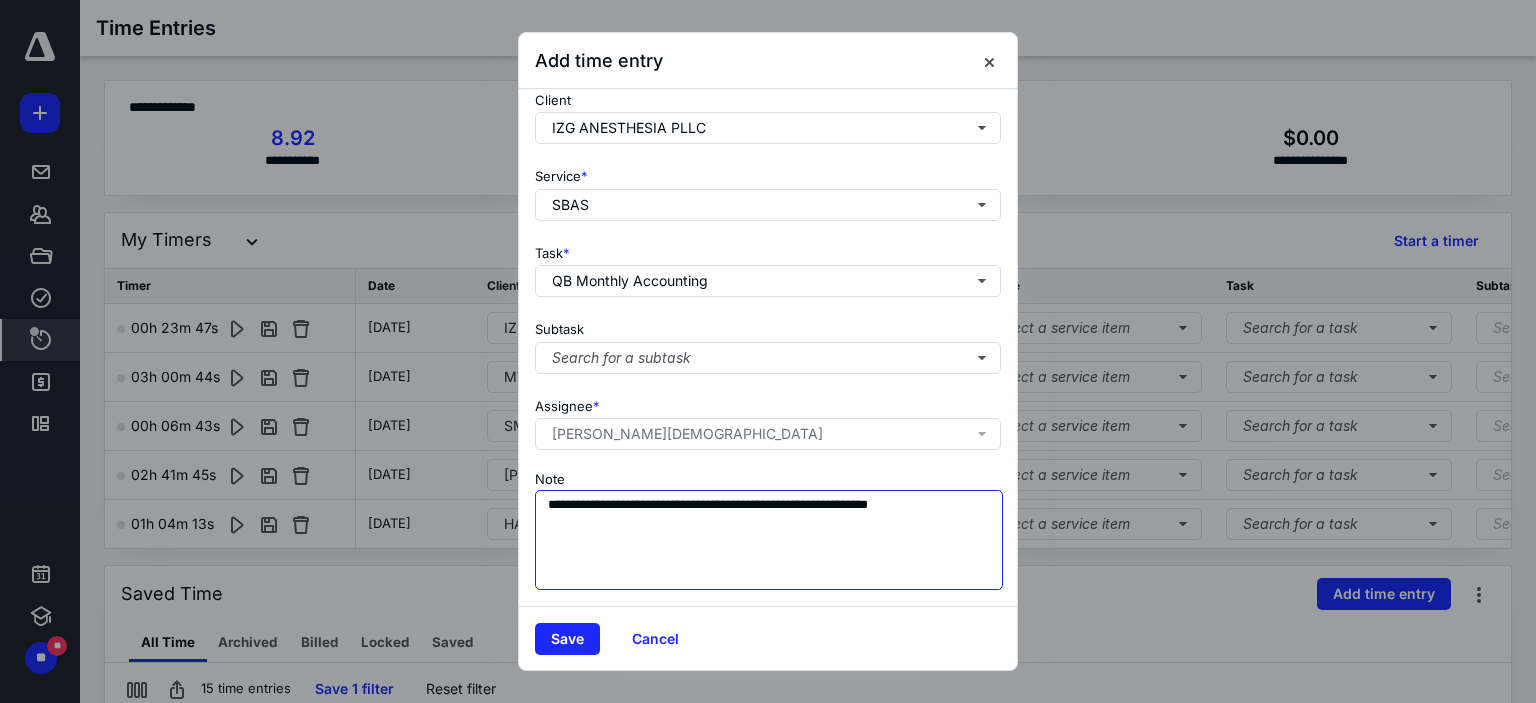 click on "**********" at bounding box center [769, 540] 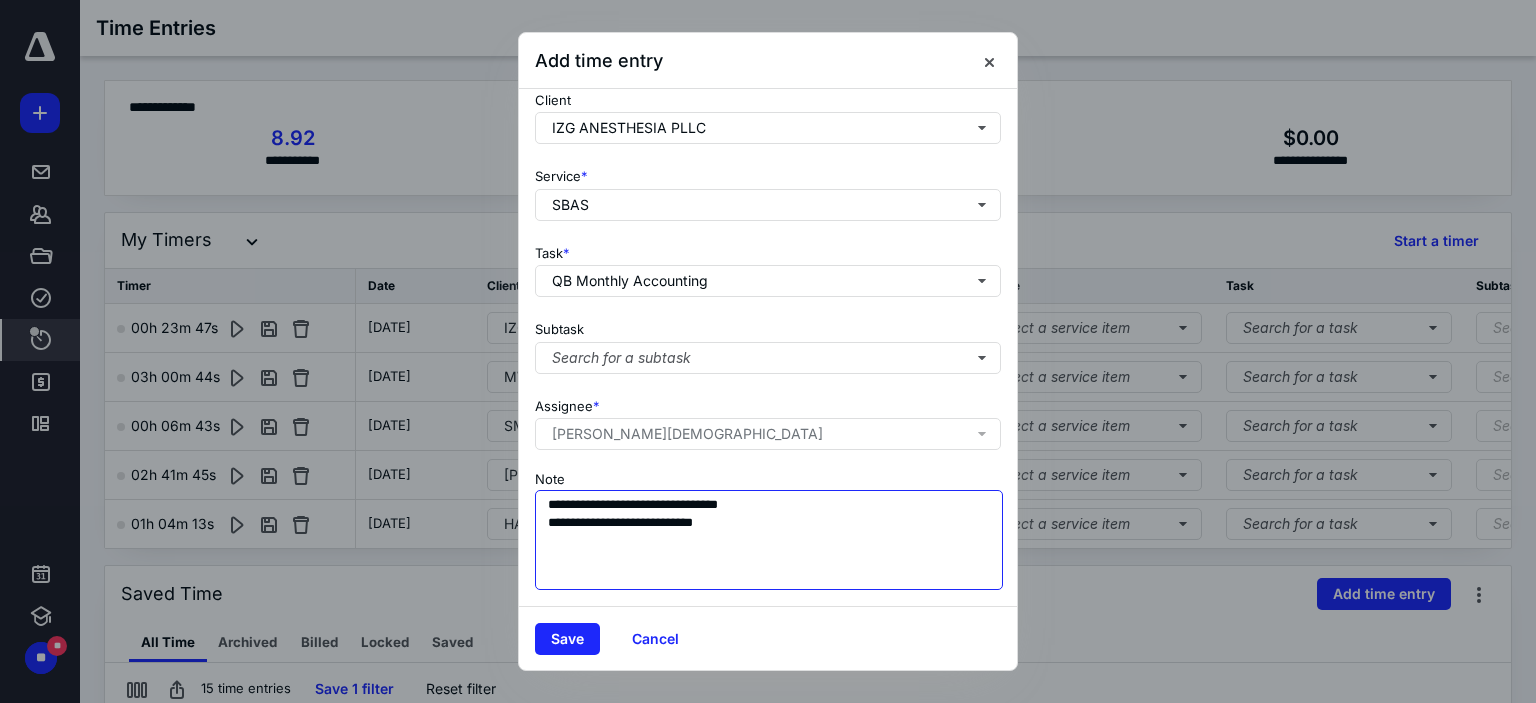 click on "**********" at bounding box center (769, 540) 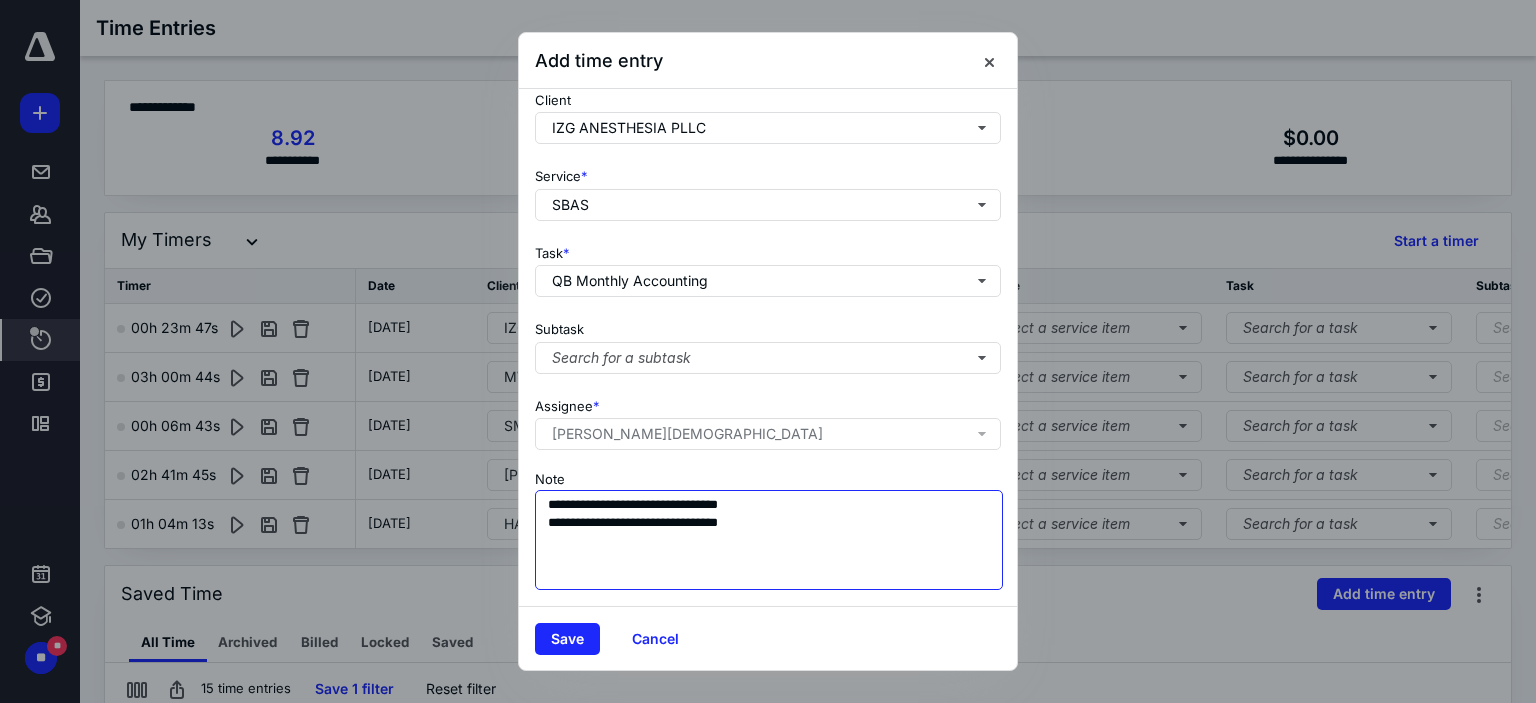 click on "**********" at bounding box center (769, 540) 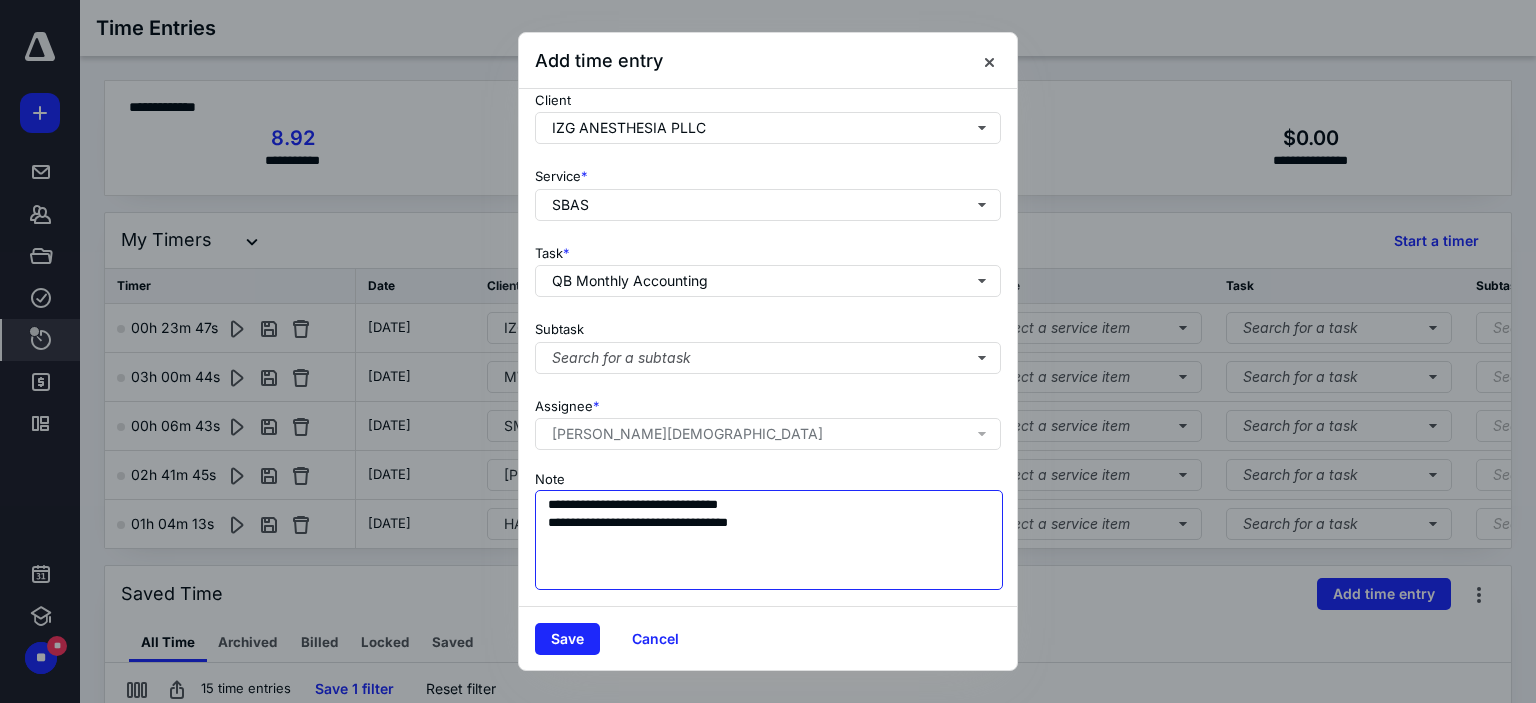 paste on "**********" 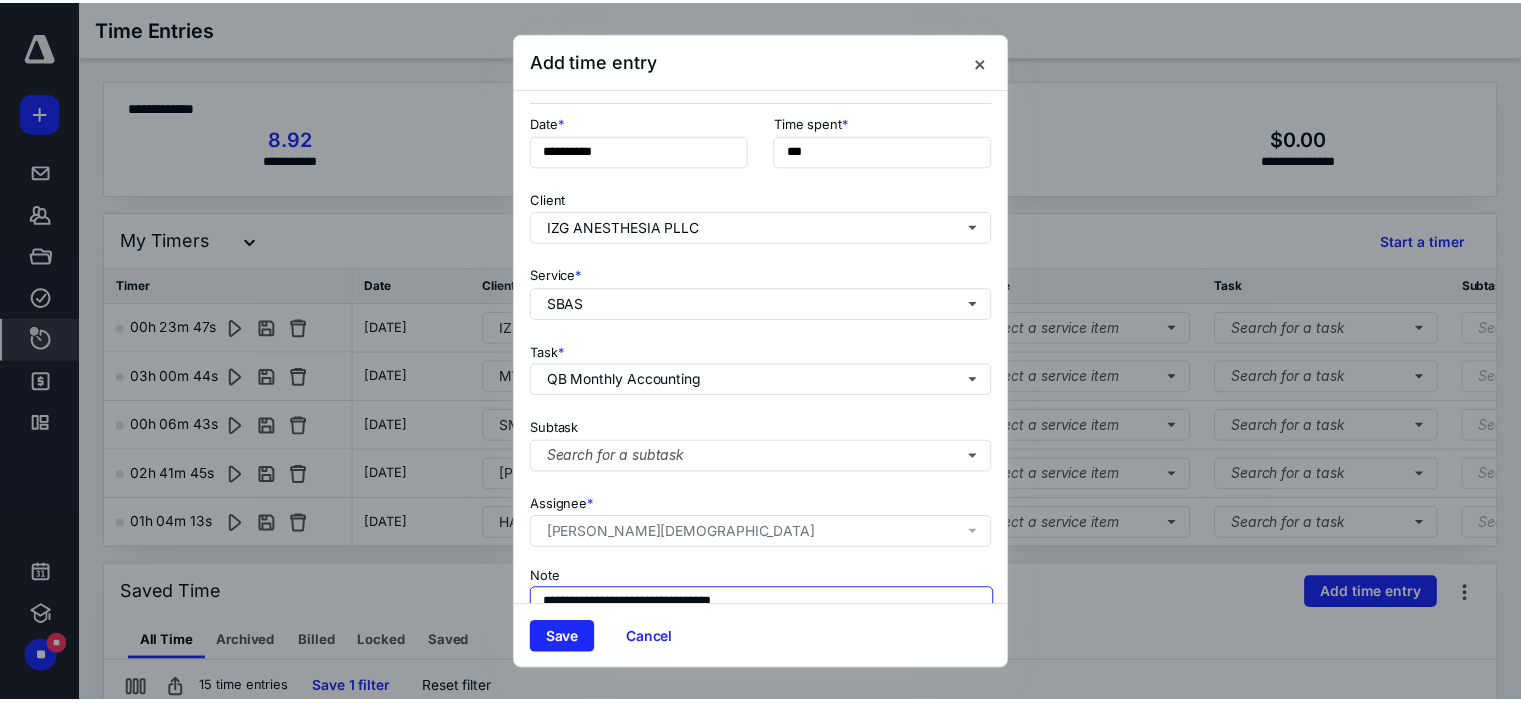 scroll, scrollTop: 0, scrollLeft: 0, axis: both 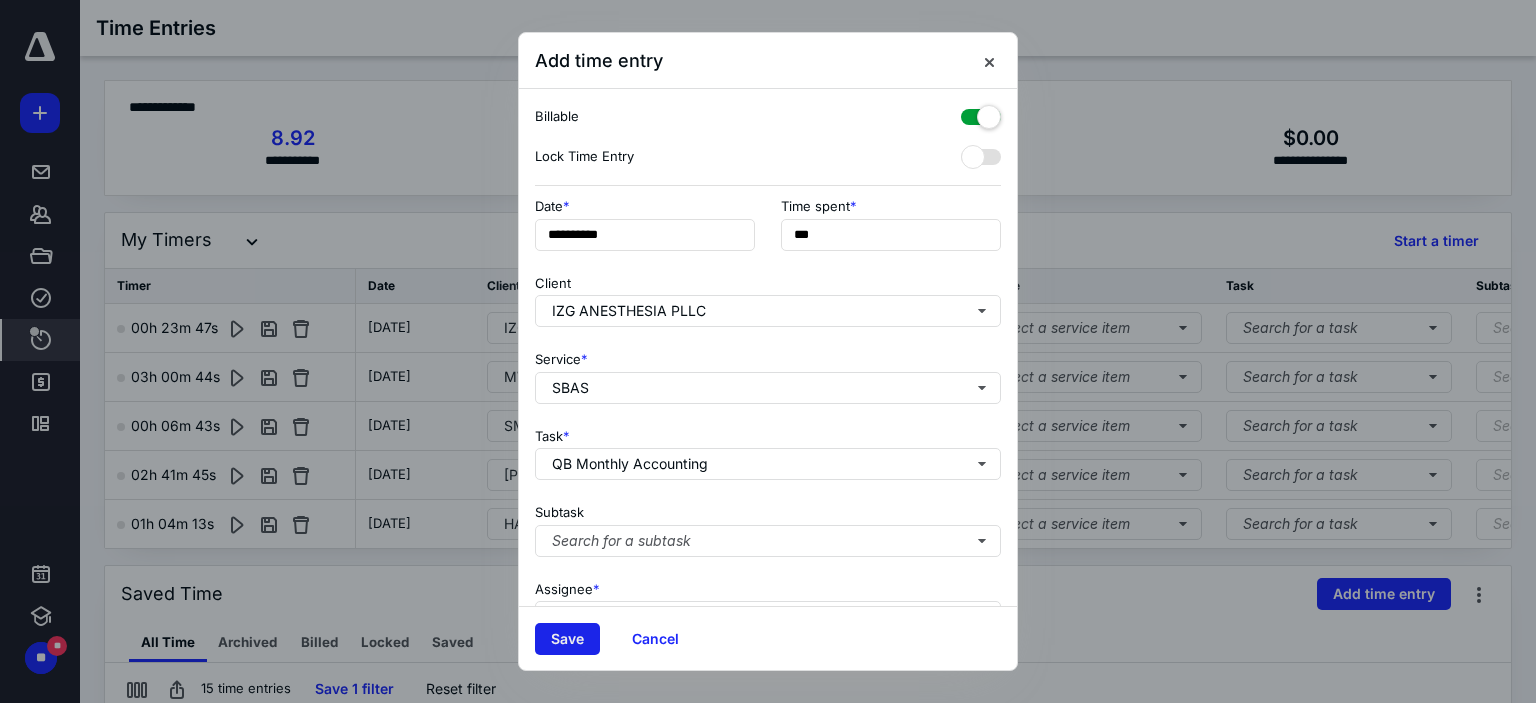 type on "**********" 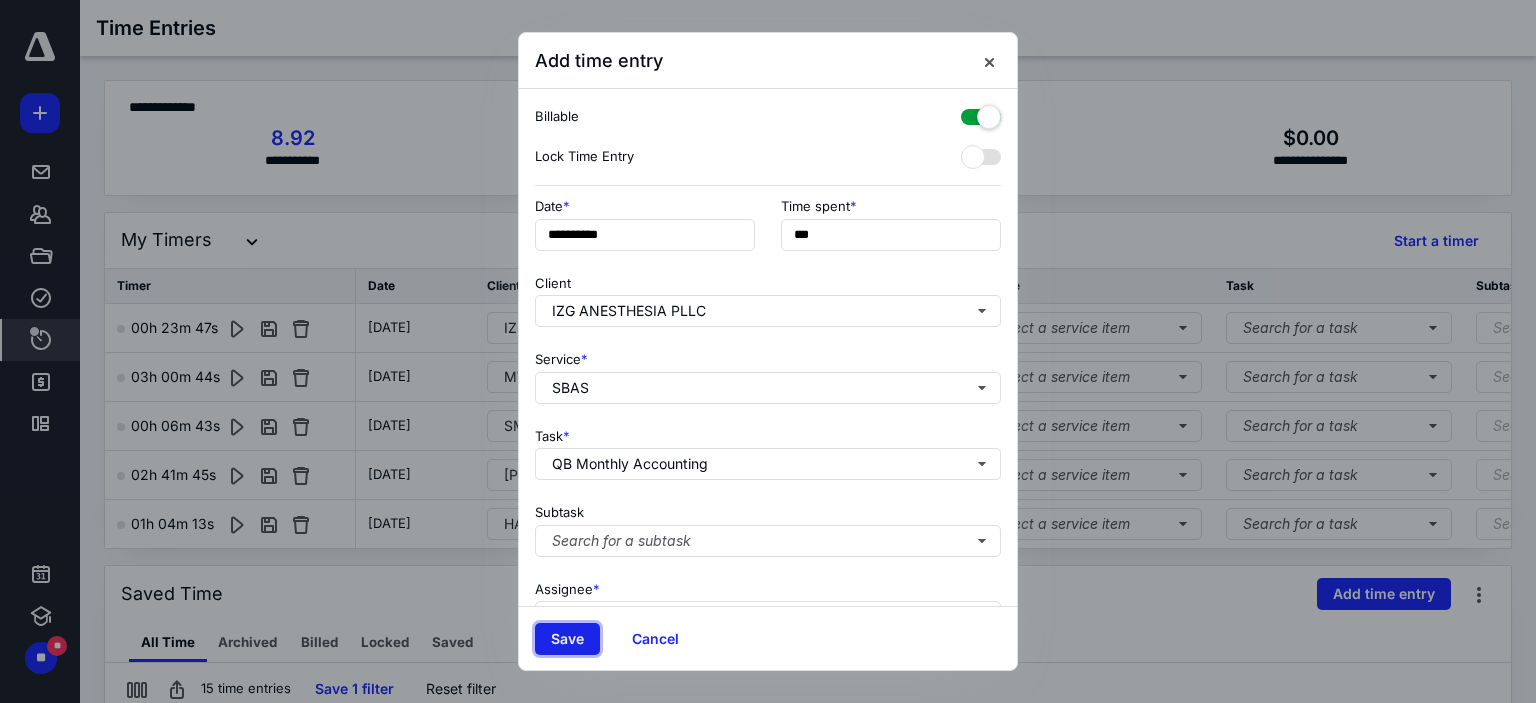 click on "Save" at bounding box center (567, 639) 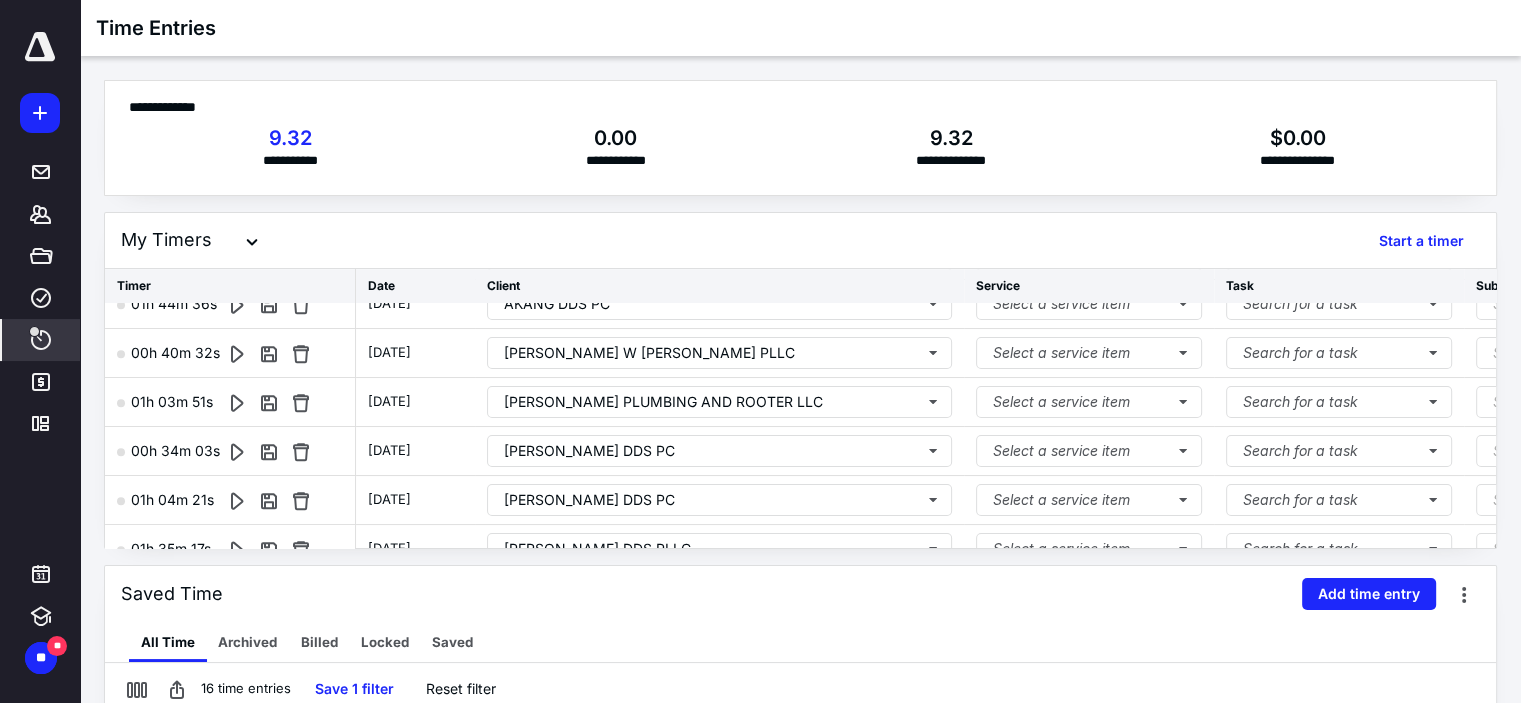 scroll, scrollTop: 1039, scrollLeft: 0, axis: vertical 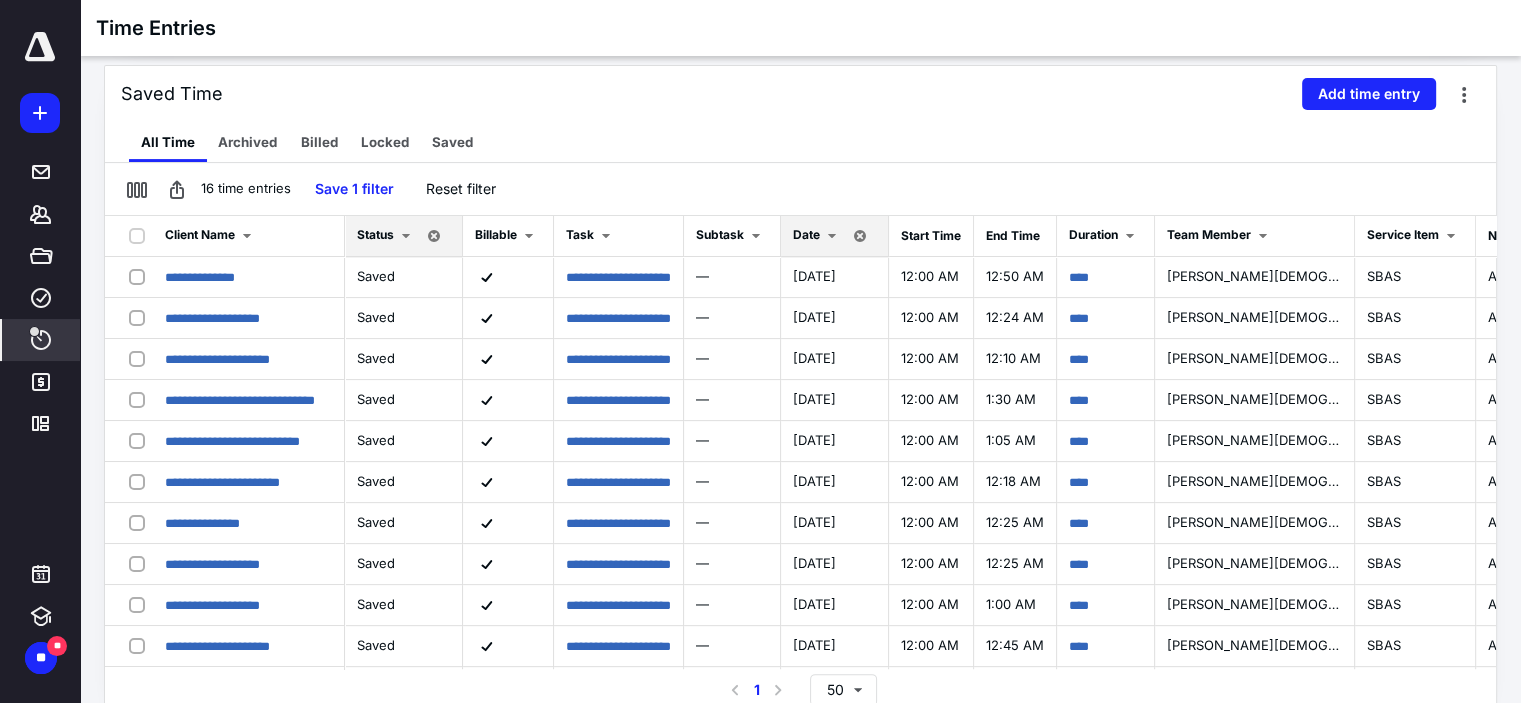 click on "Date" at bounding box center [806, 234] 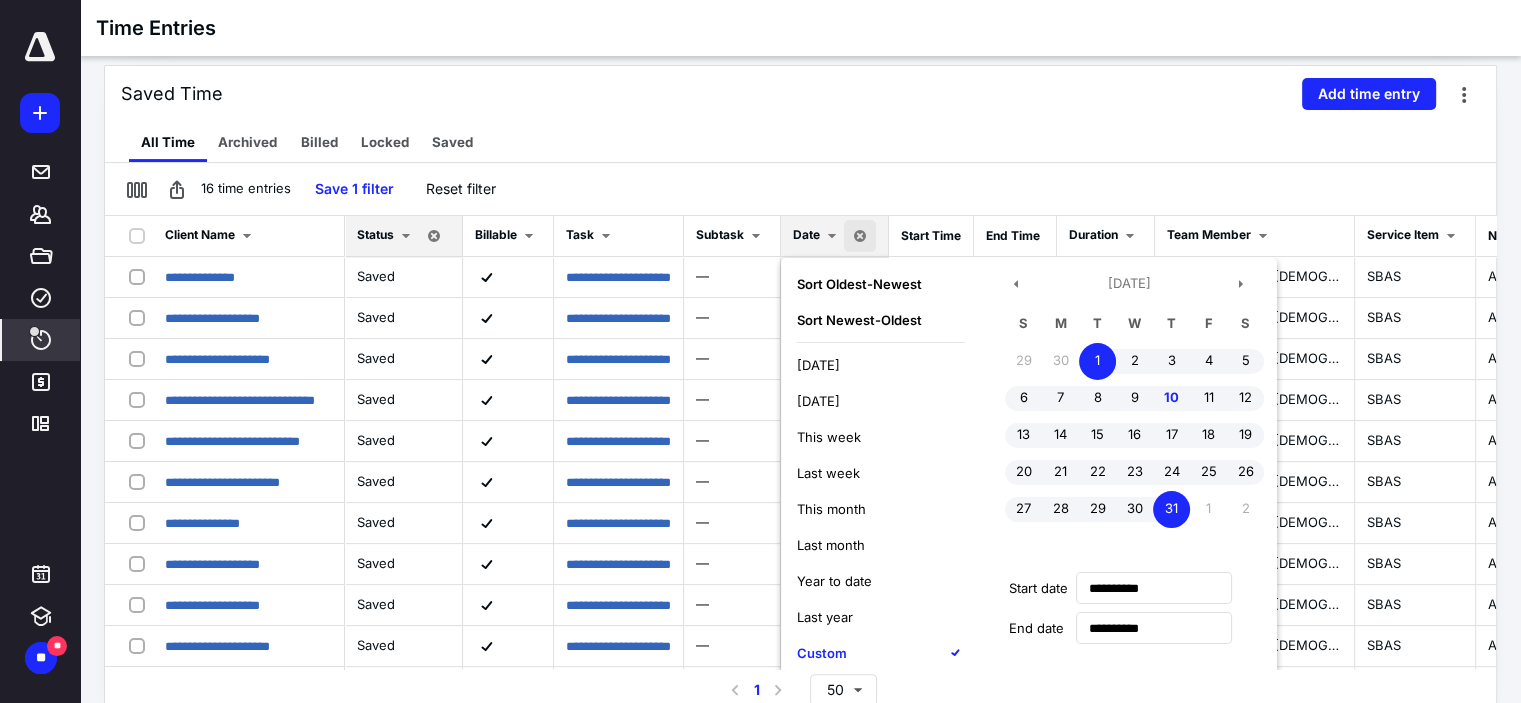 click on "This month" at bounding box center [831, 509] 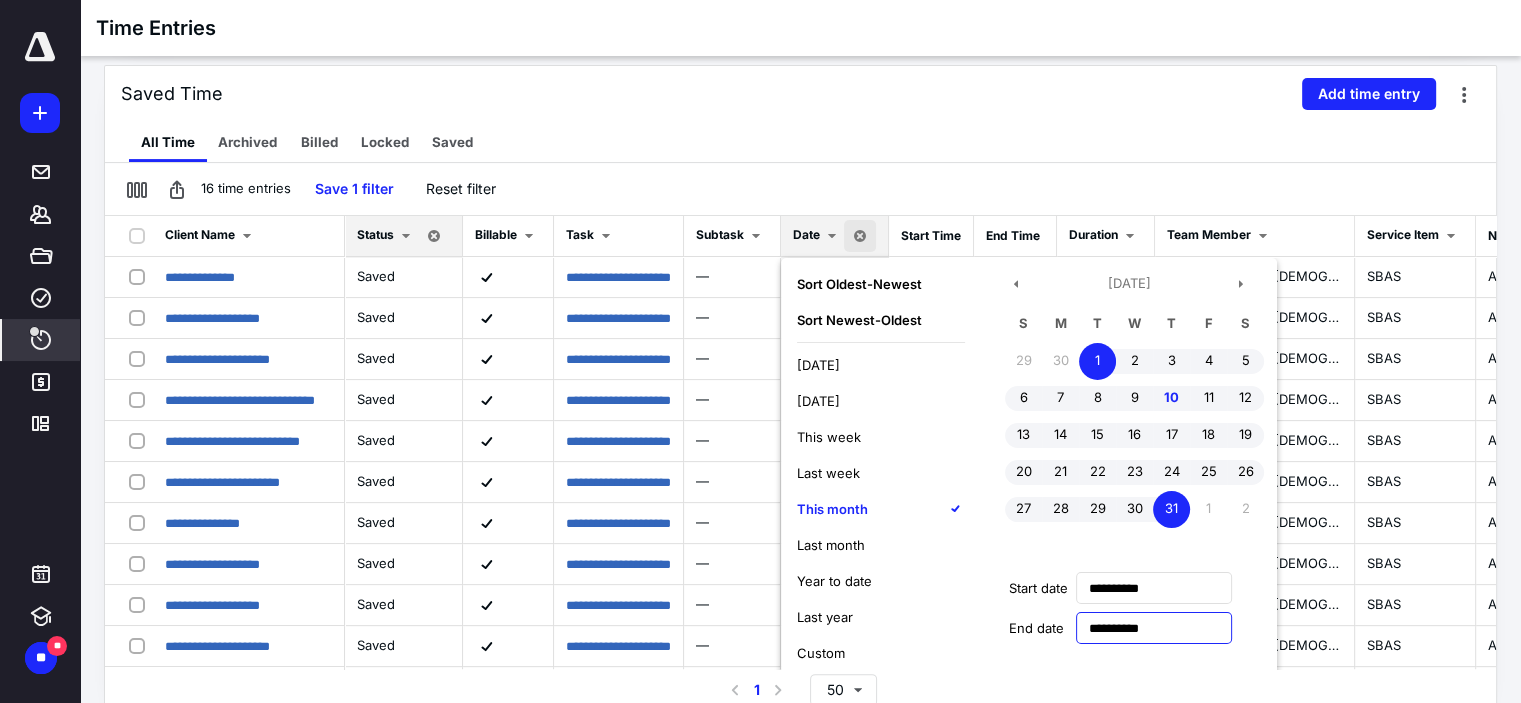 click on "**********" at bounding box center (1154, 628) 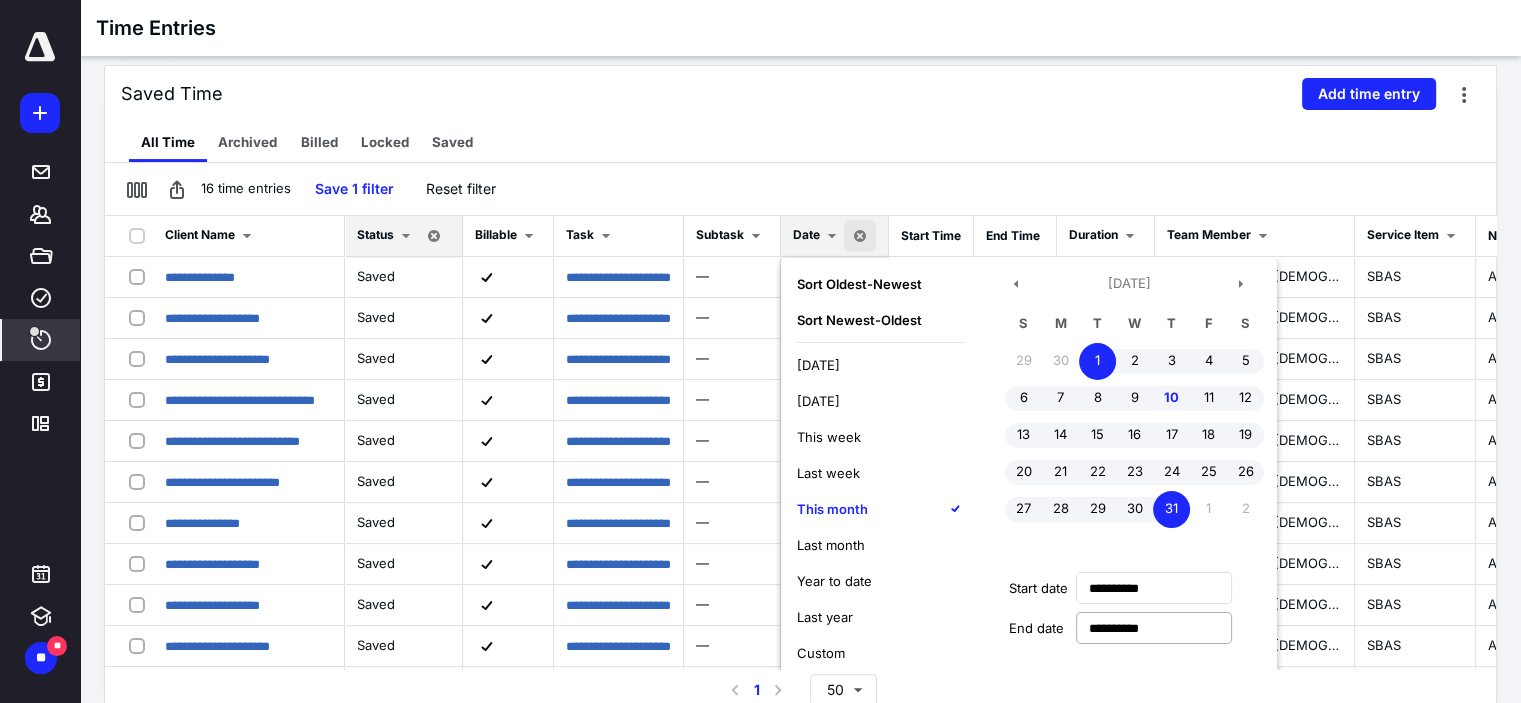 type 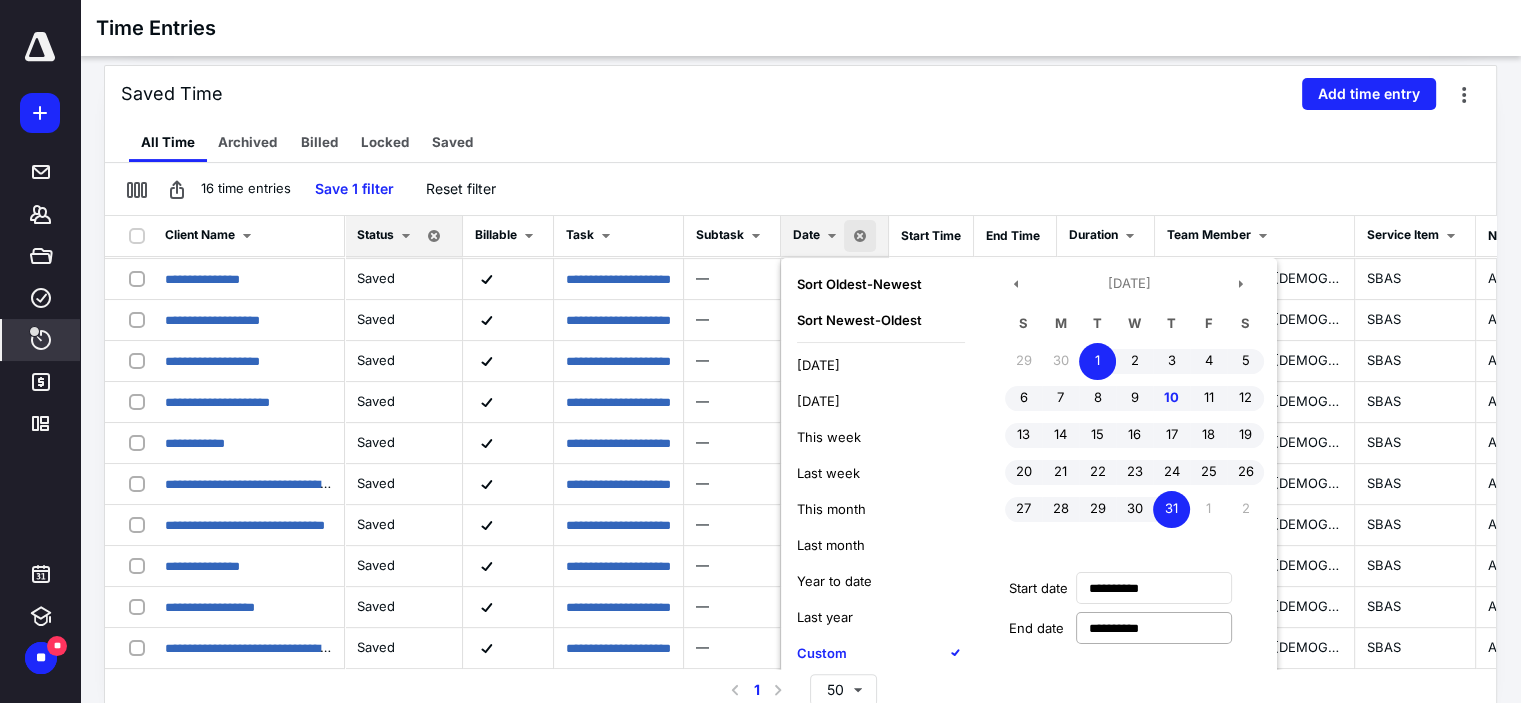 click on "Apply" at bounding box center [833, 704] 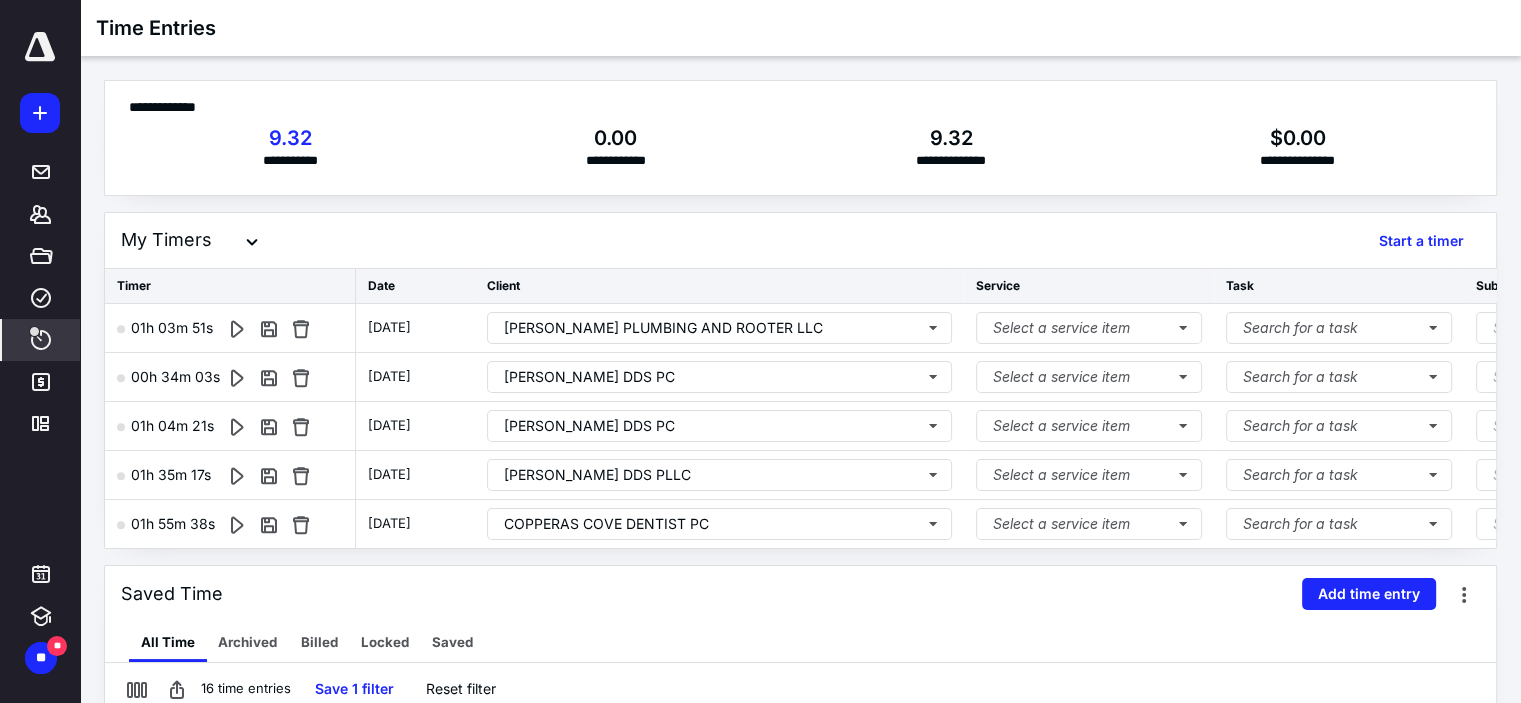 scroll, scrollTop: 508, scrollLeft: 0, axis: vertical 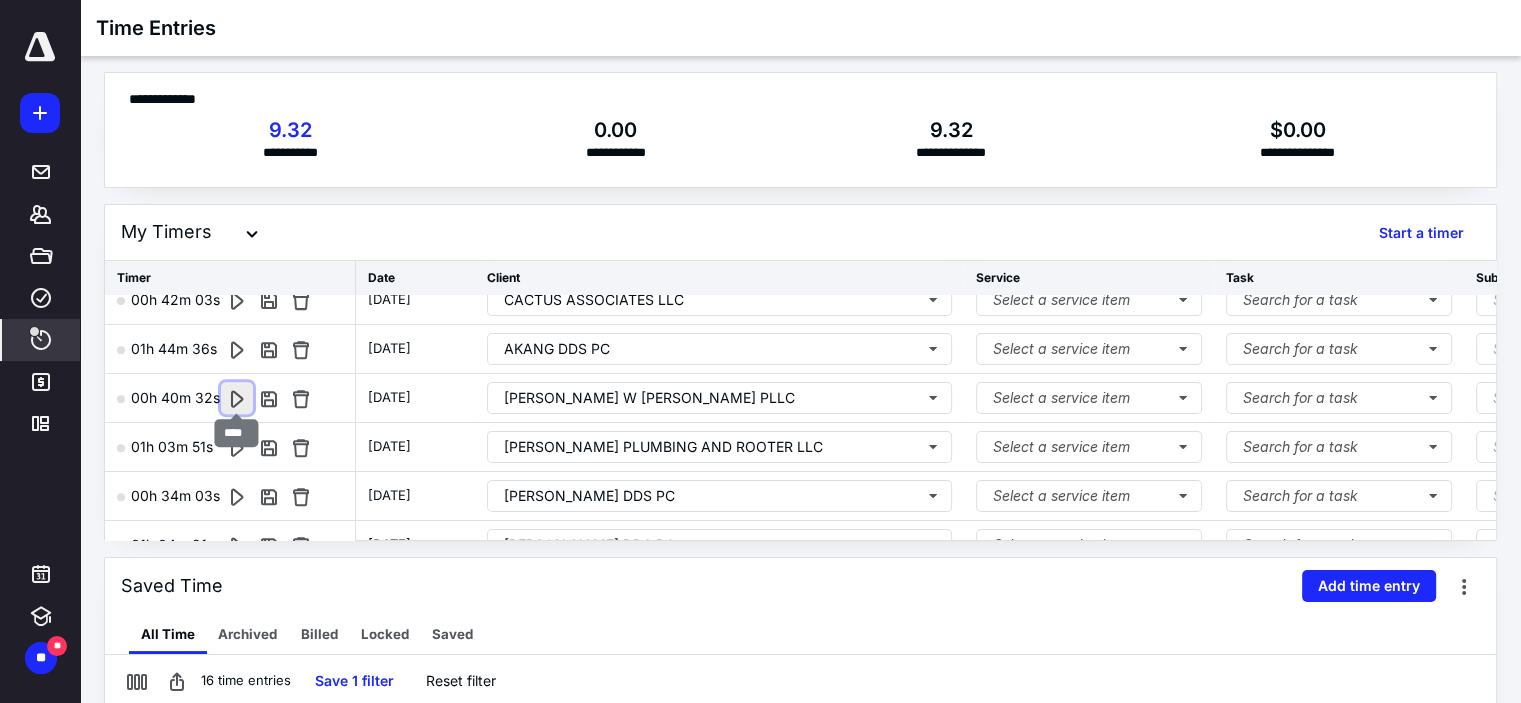 drag, startPoint x: 232, startPoint y: 395, endPoint x: 251, endPoint y: 398, distance: 19.235384 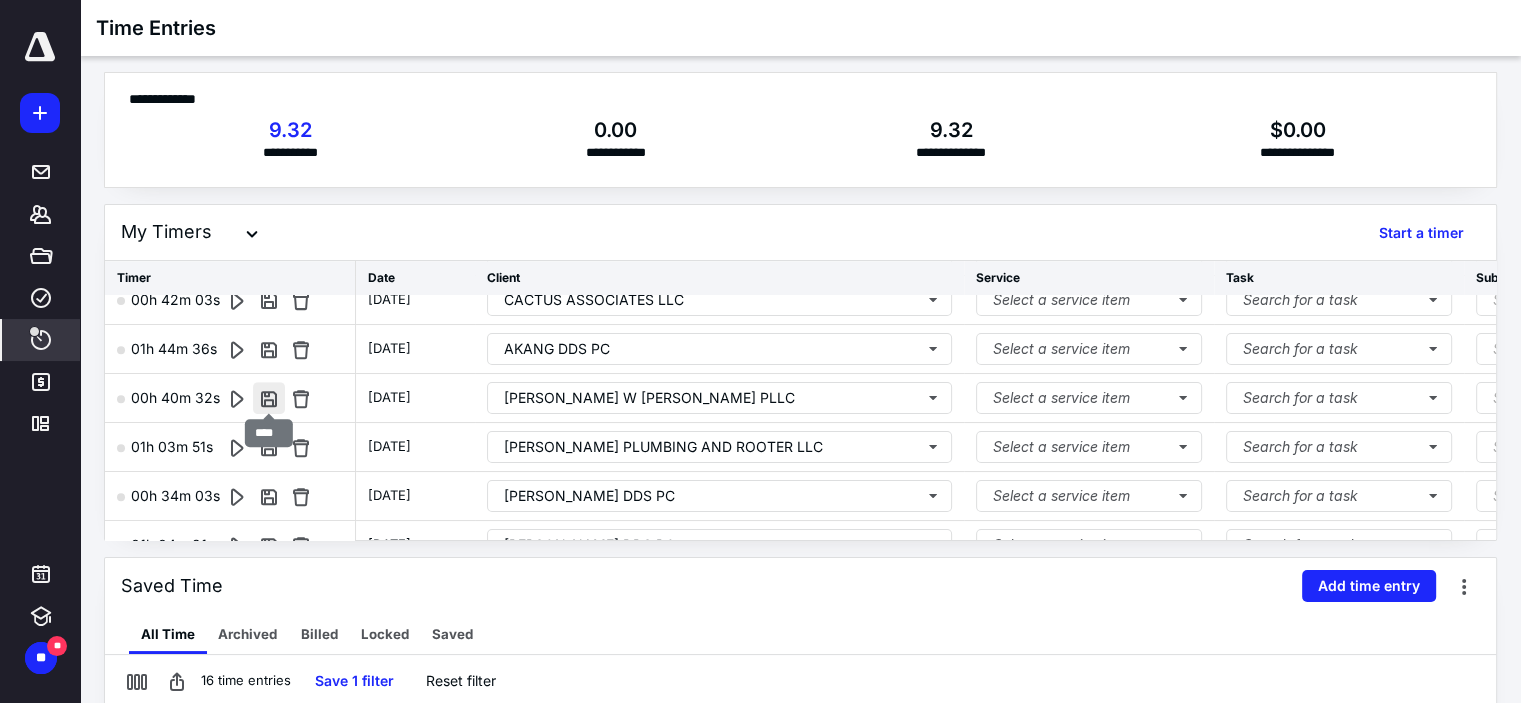 scroll, scrollTop: 0, scrollLeft: 0, axis: both 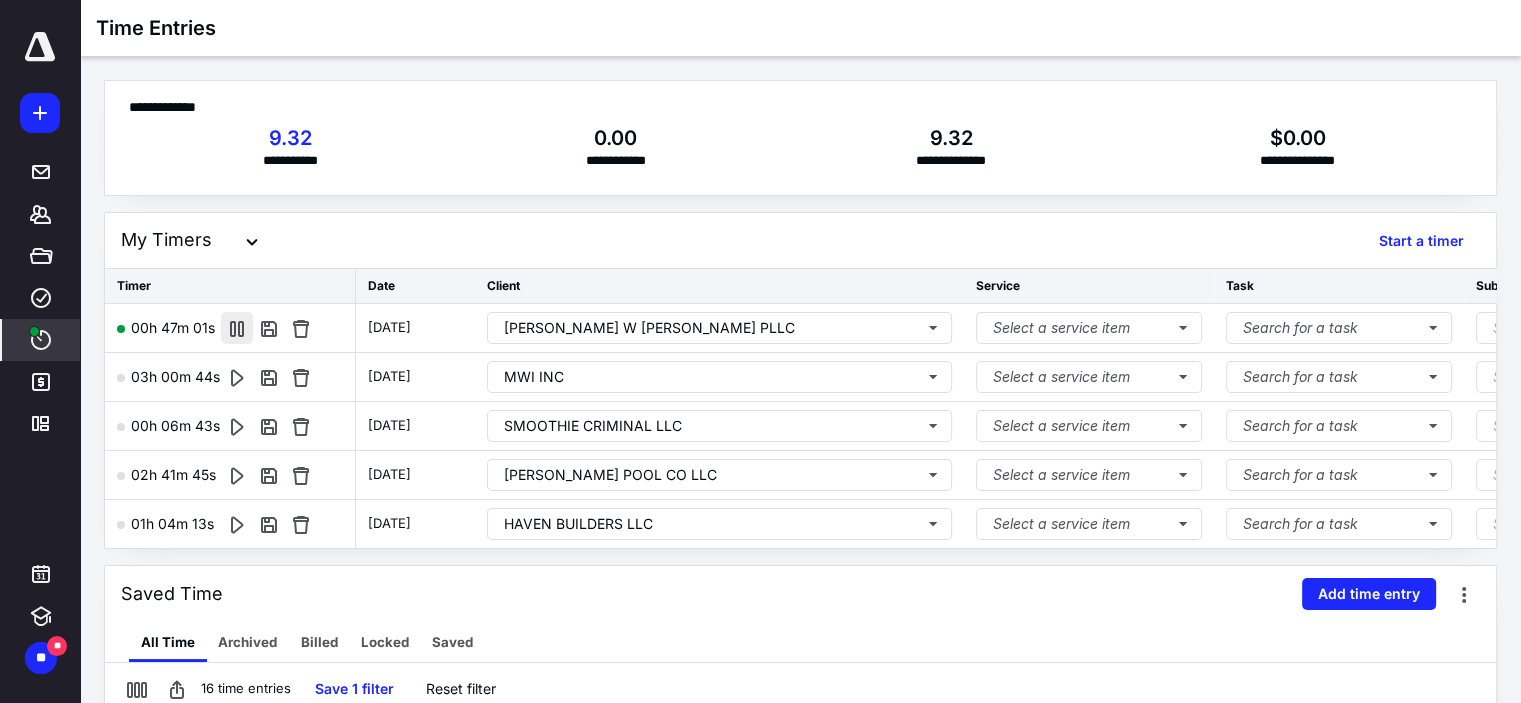 click at bounding box center [237, 328] 